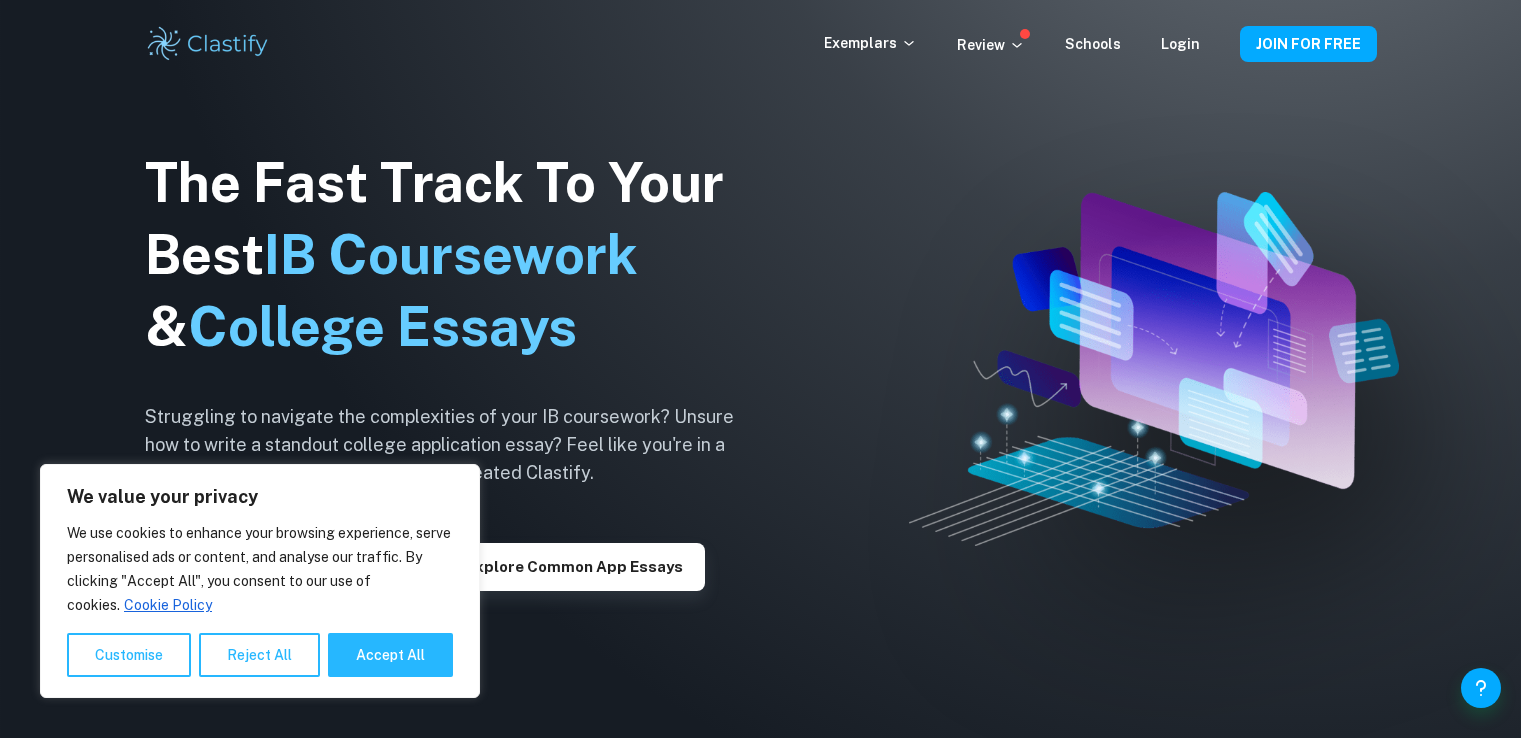 scroll, scrollTop: 0, scrollLeft: 0, axis: both 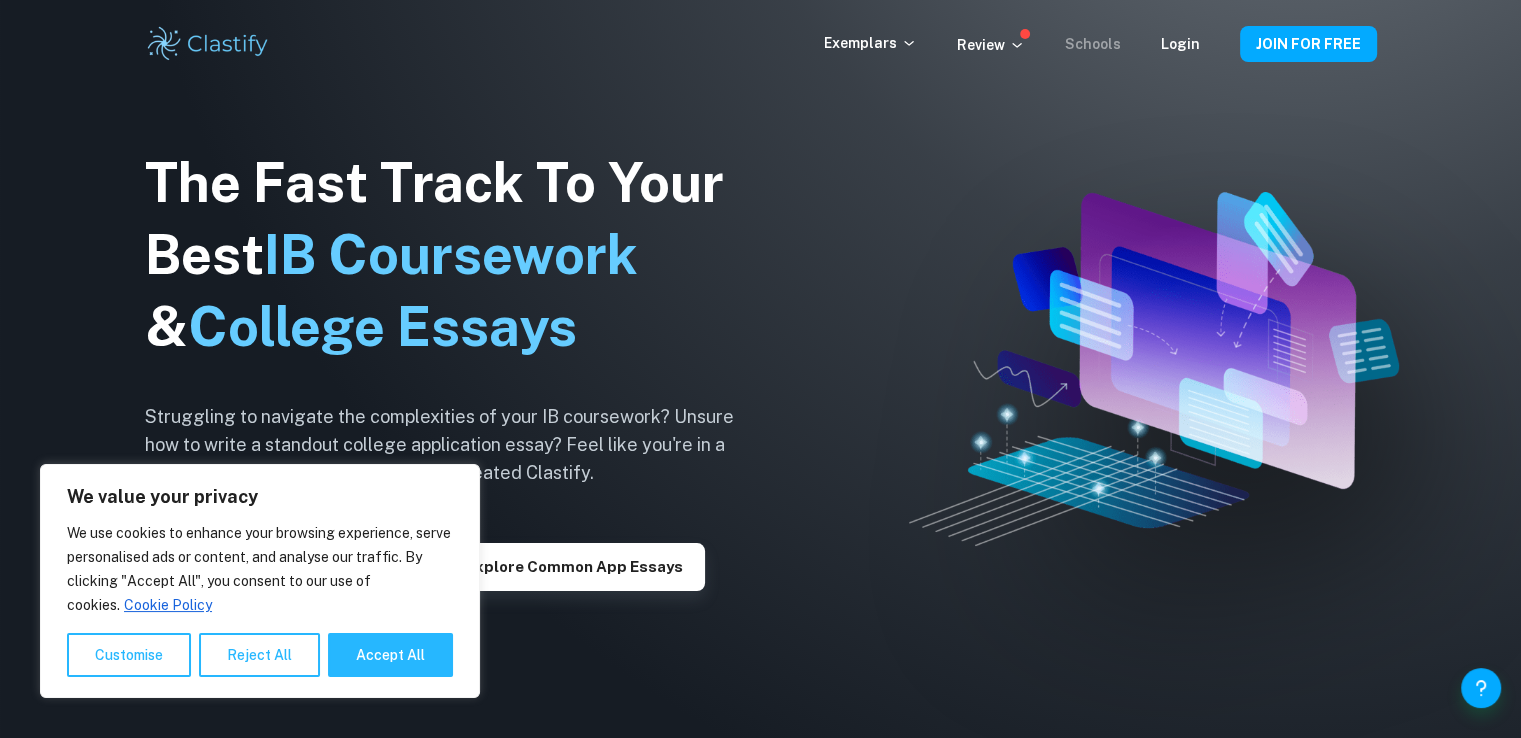 click on "Schools" at bounding box center [1093, 44] 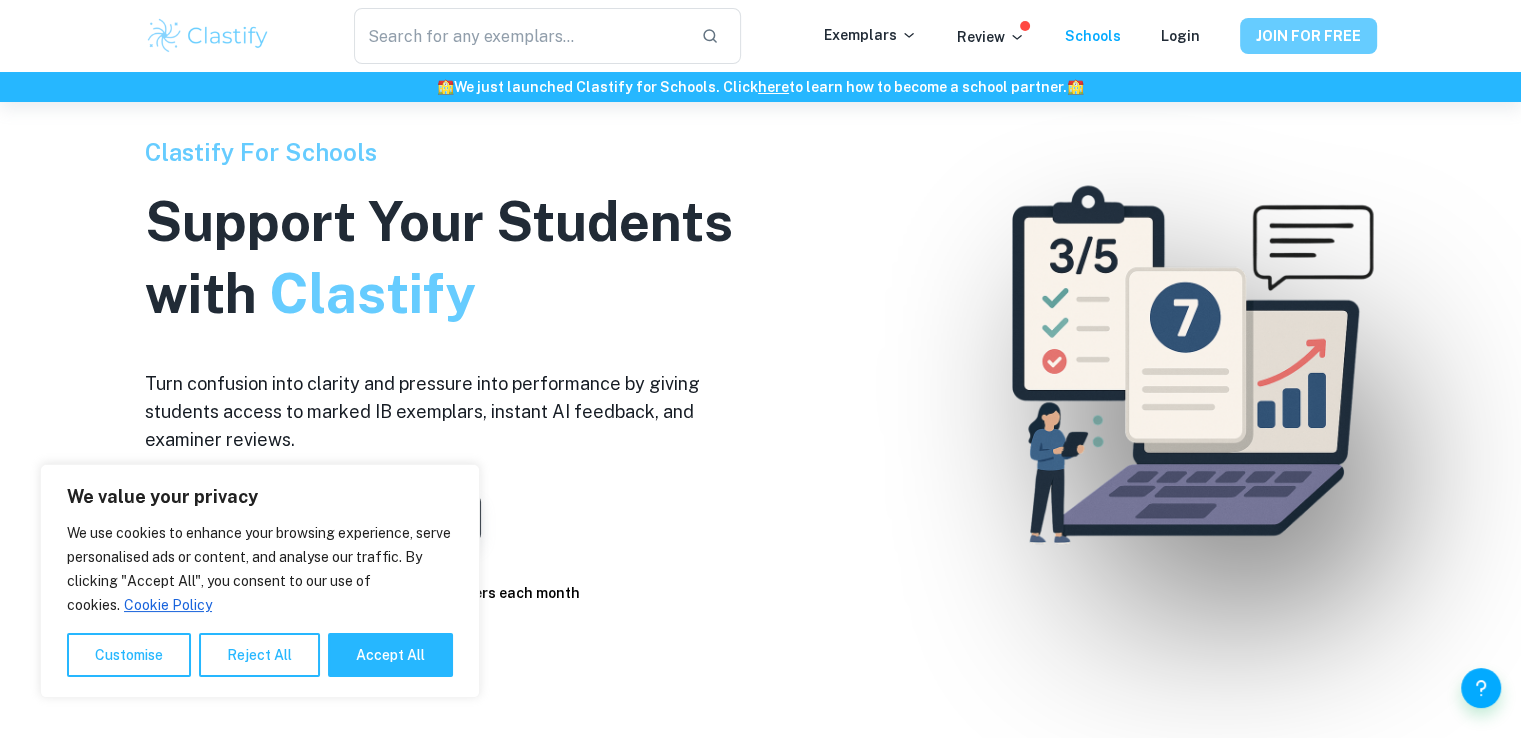 click on "JOIN FOR FREE" at bounding box center [1308, 36] 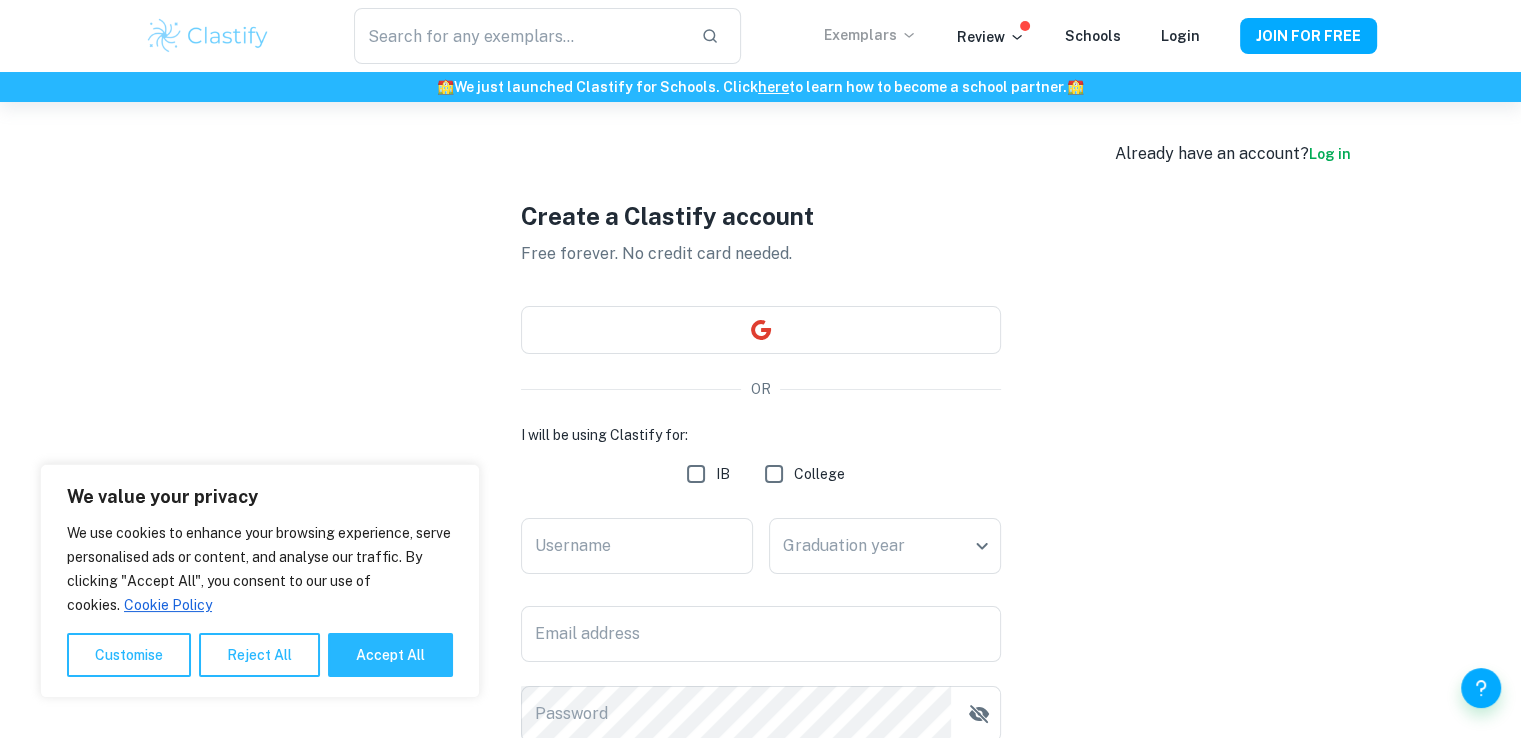click on "Exemplars" at bounding box center (870, 35) 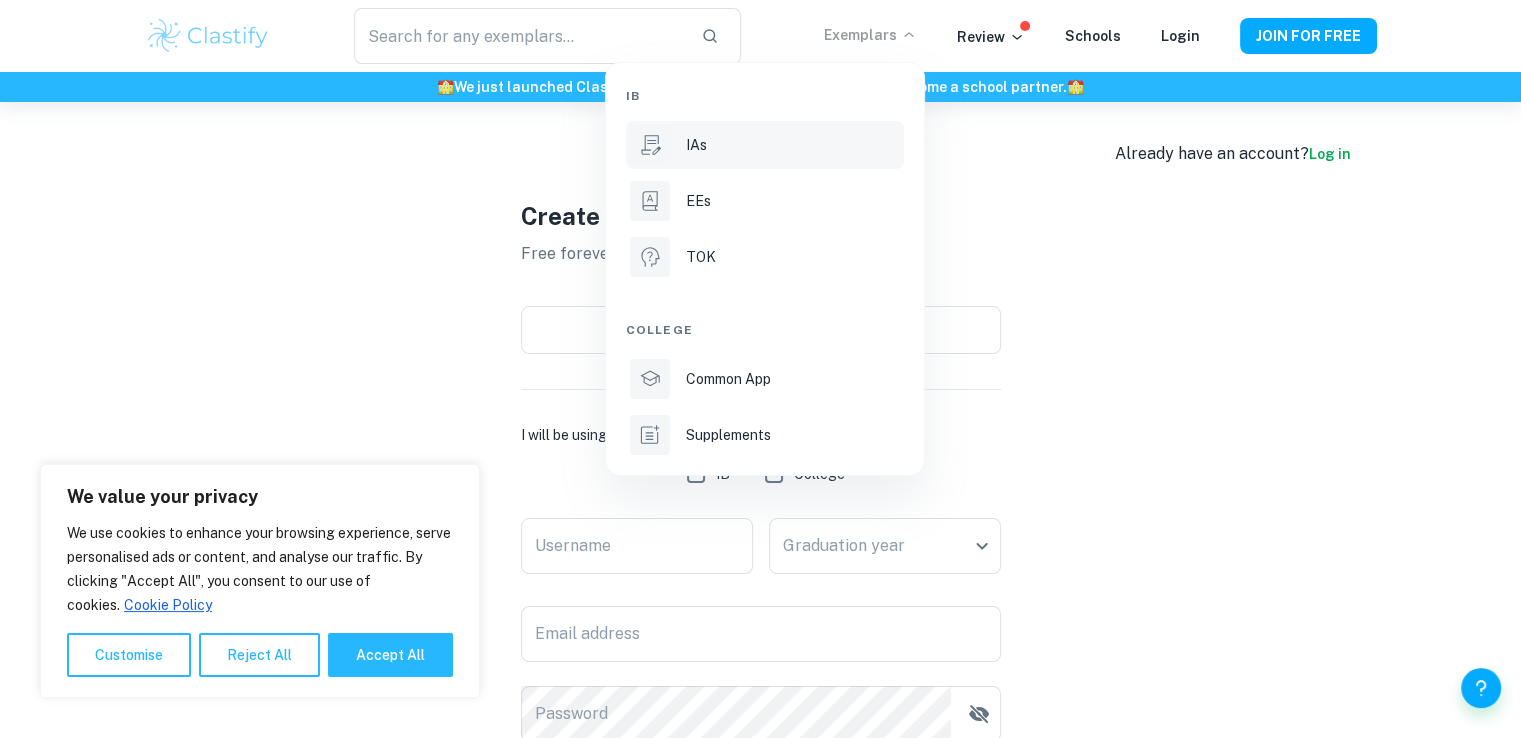 scroll, scrollTop: 100, scrollLeft: 0, axis: vertical 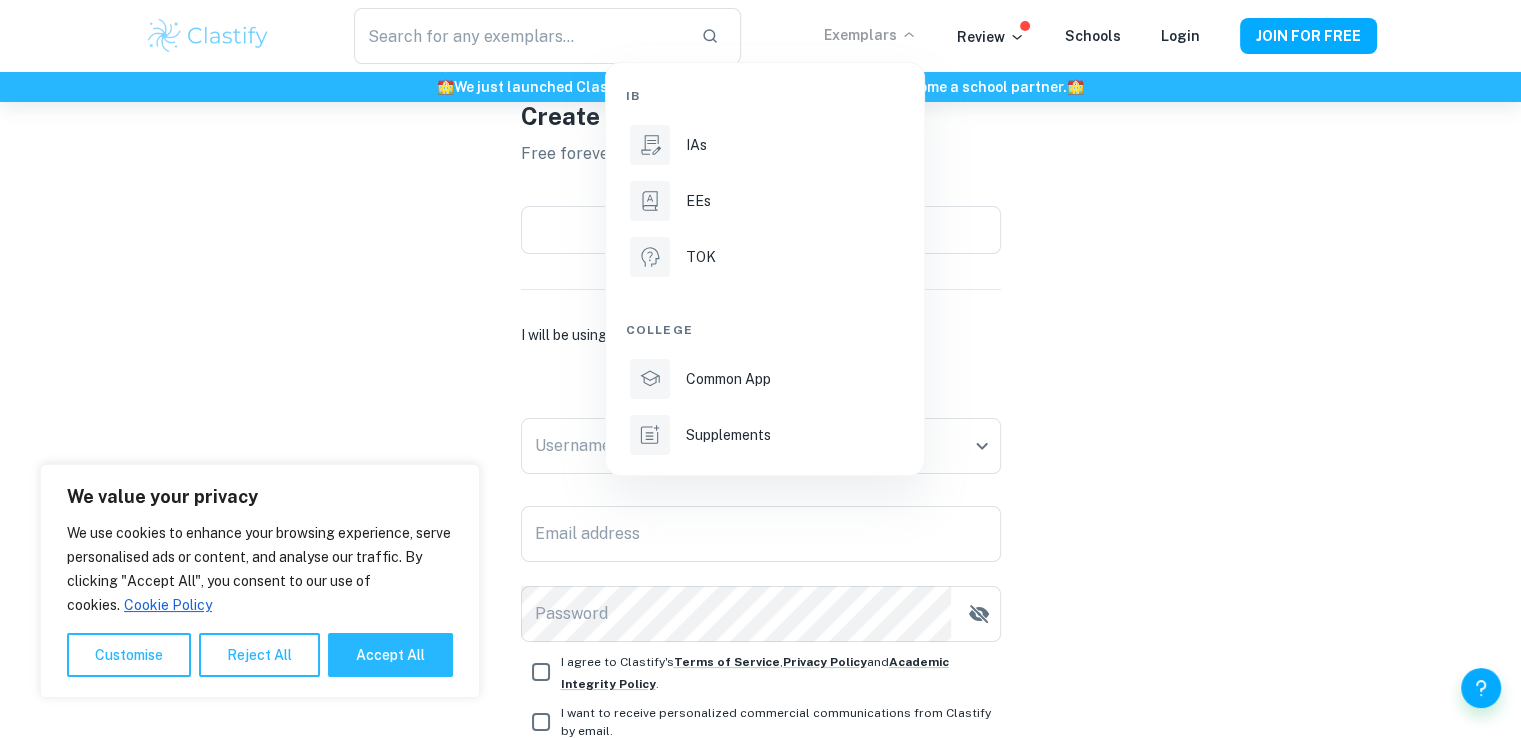 click at bounding box center (760, 369) 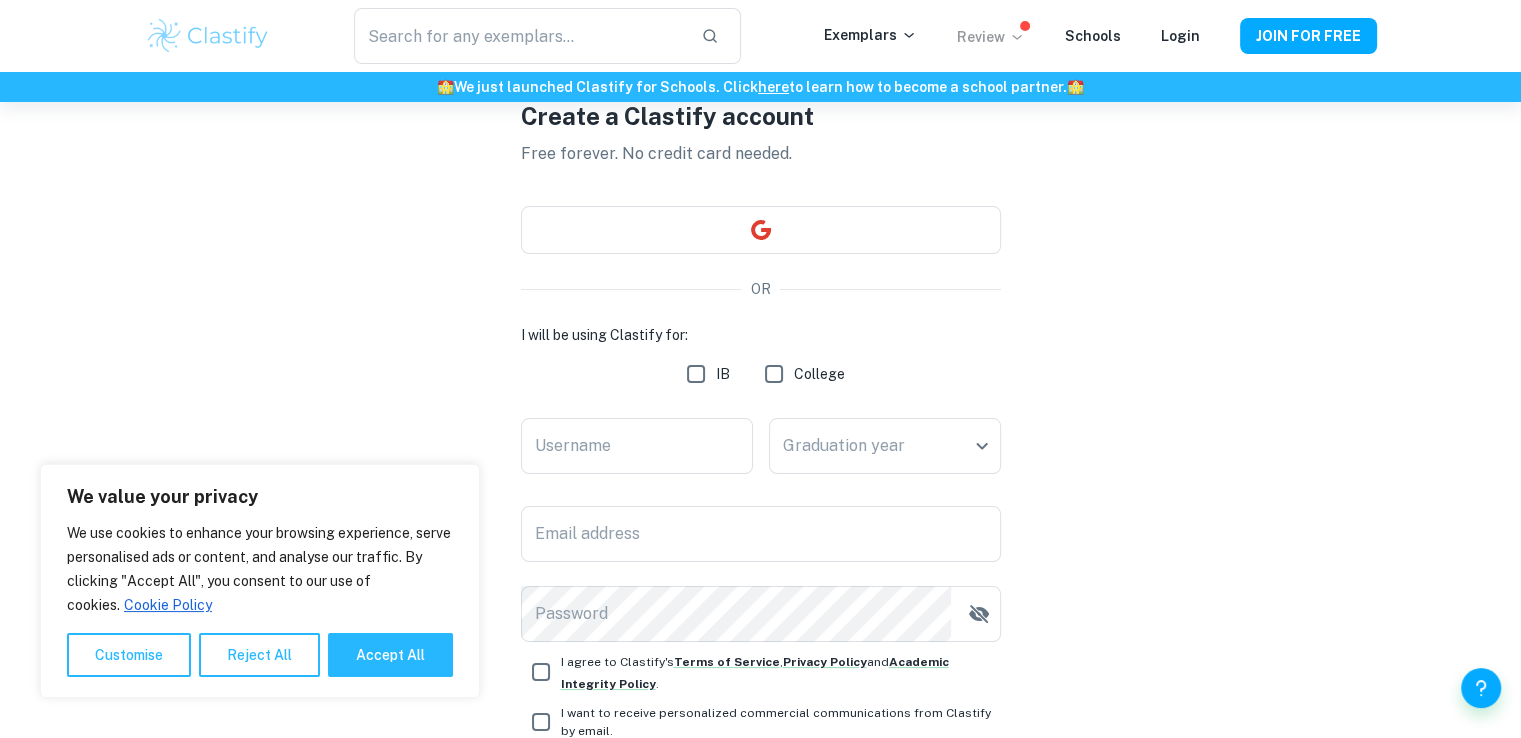 click 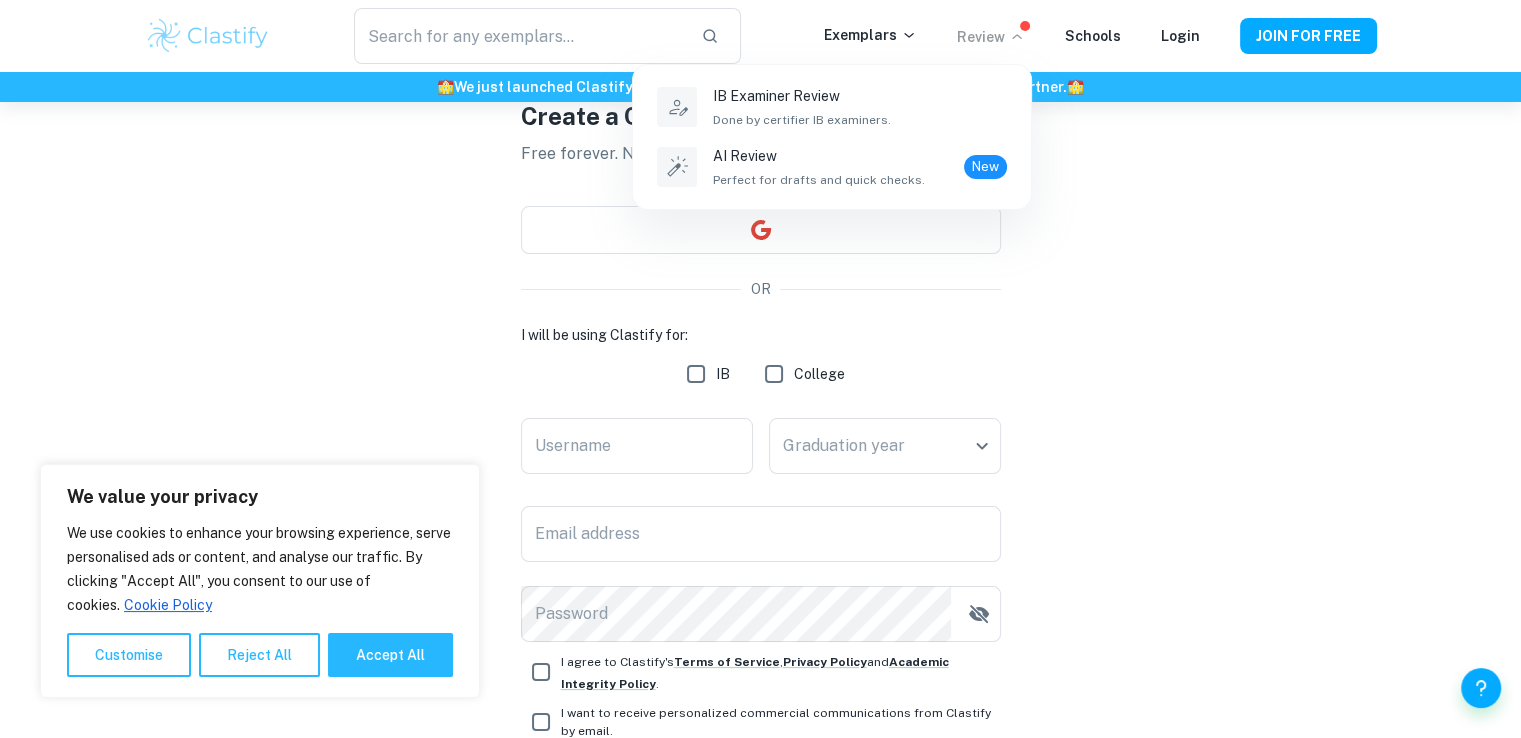 click at bounding box center (760, 369) 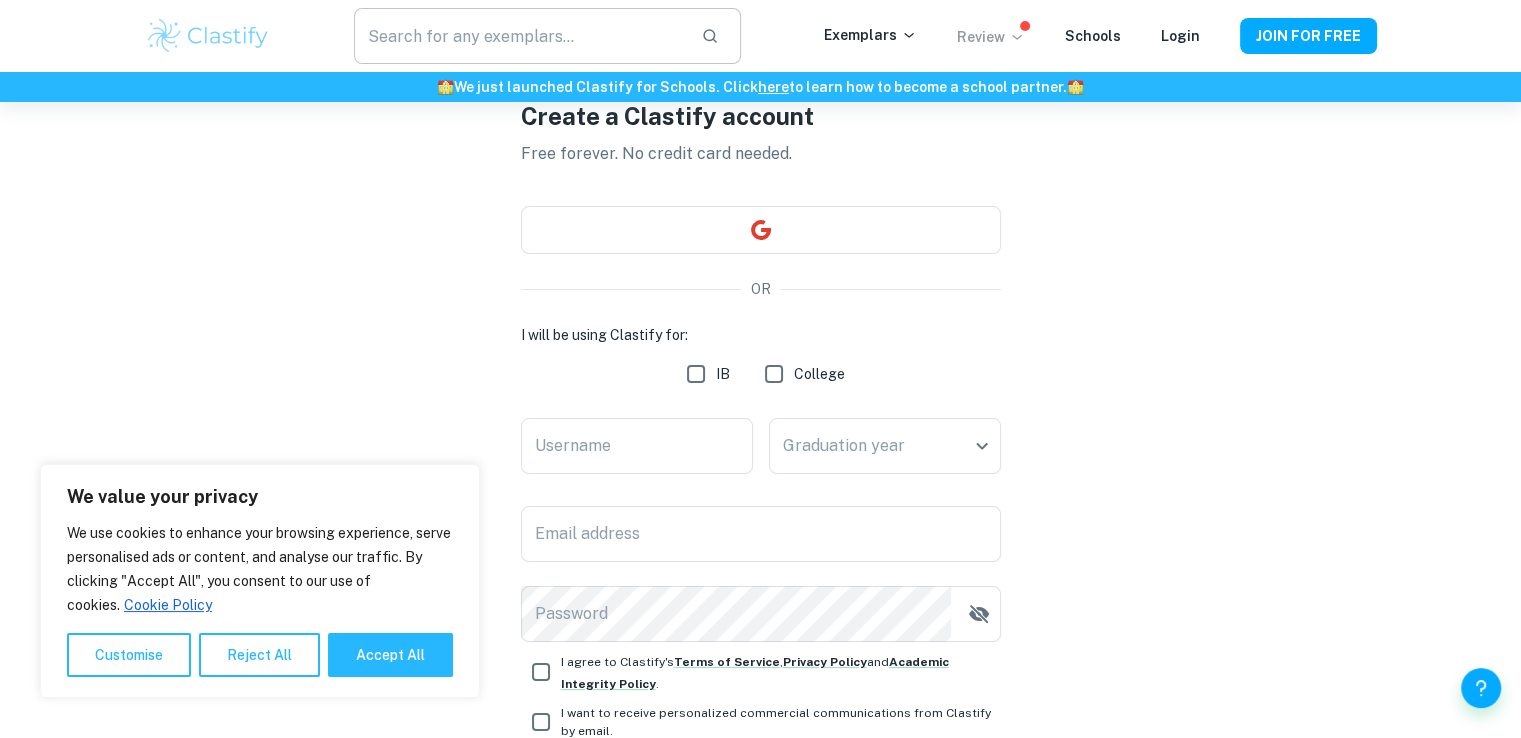 click at bounding box center (519, 36) 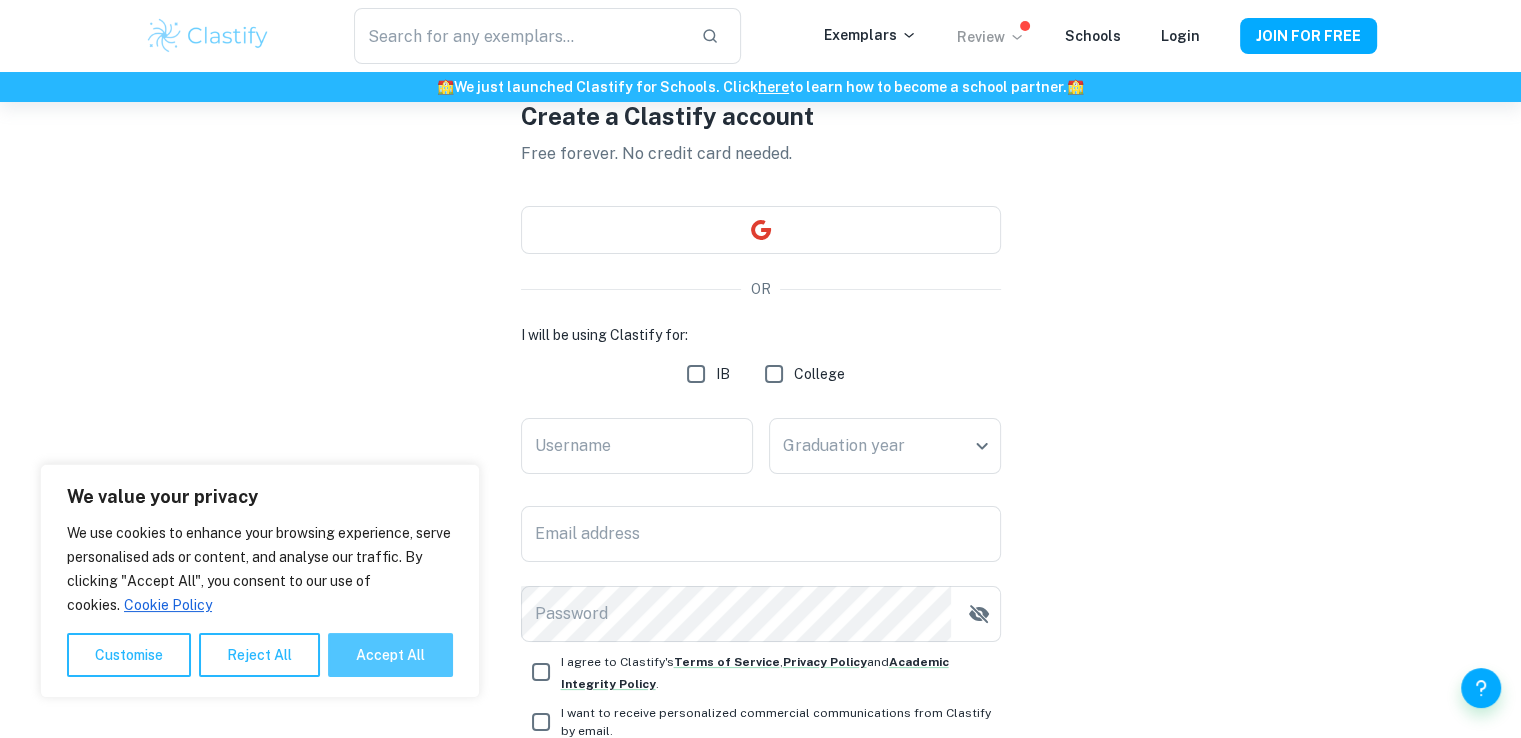 click on "Accept All" at bounding box center (390, 655) 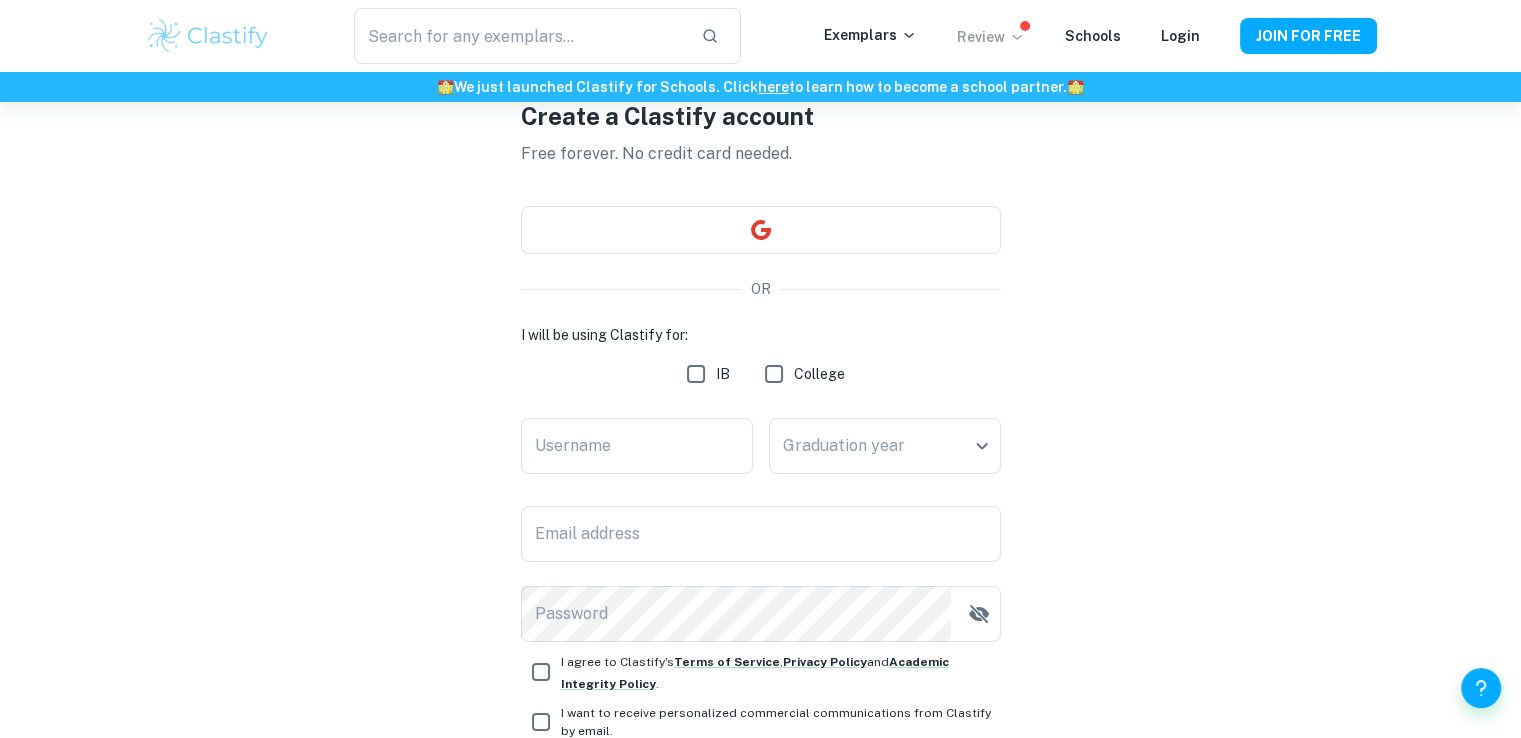 scroll, scrollTop: 0, scrollLeft: 0, axis: both 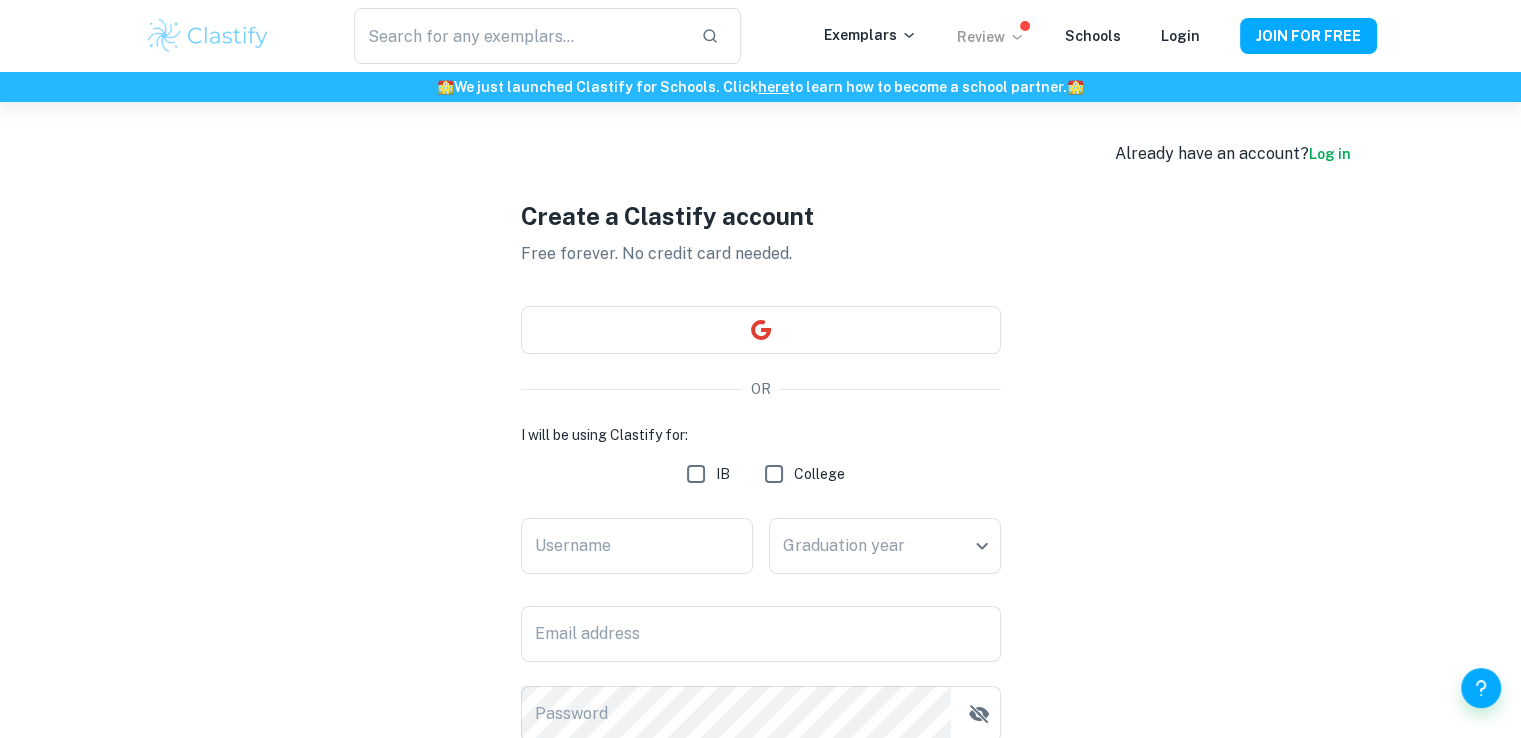 click on "Log in" at bounding box center (1330, 154) 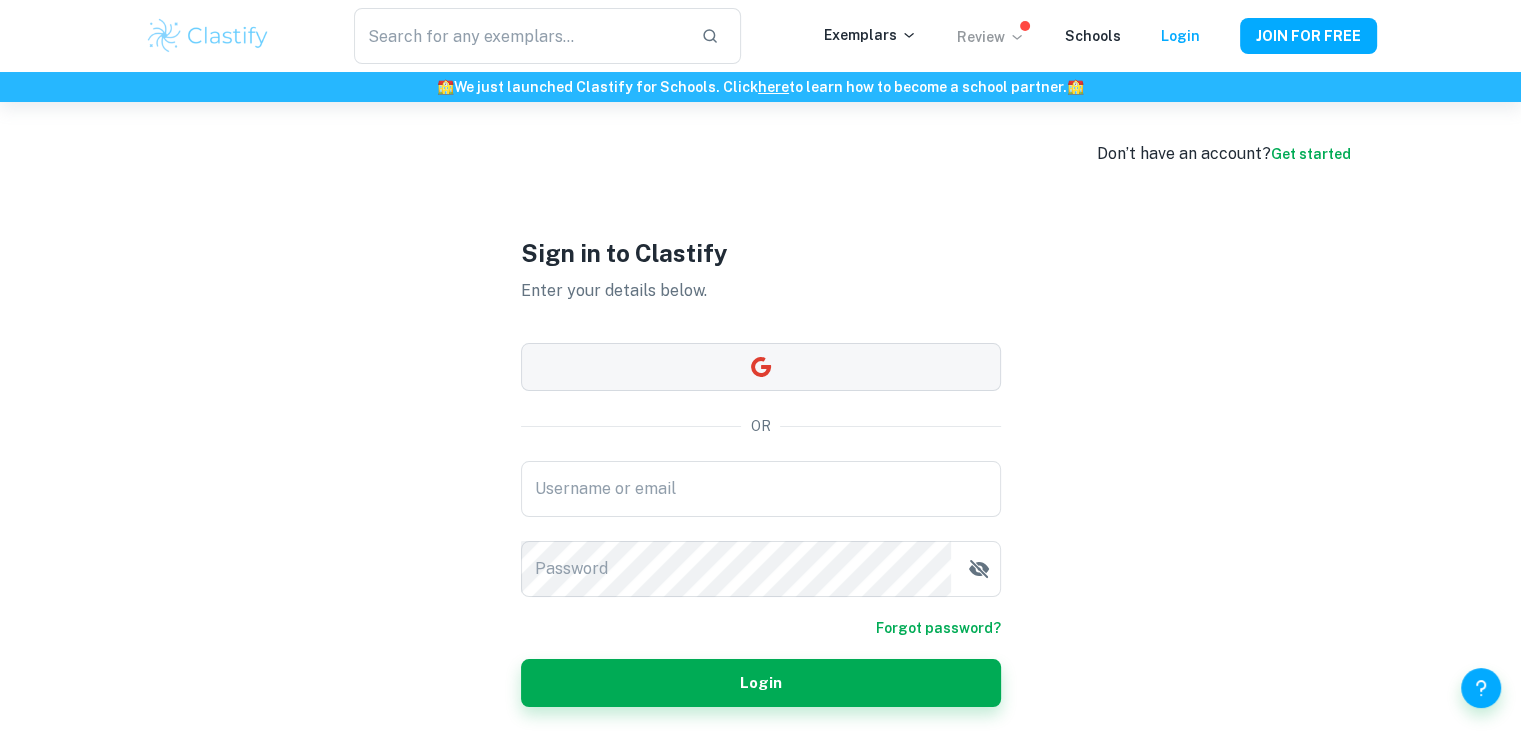 click at bounding box center [761, 367] 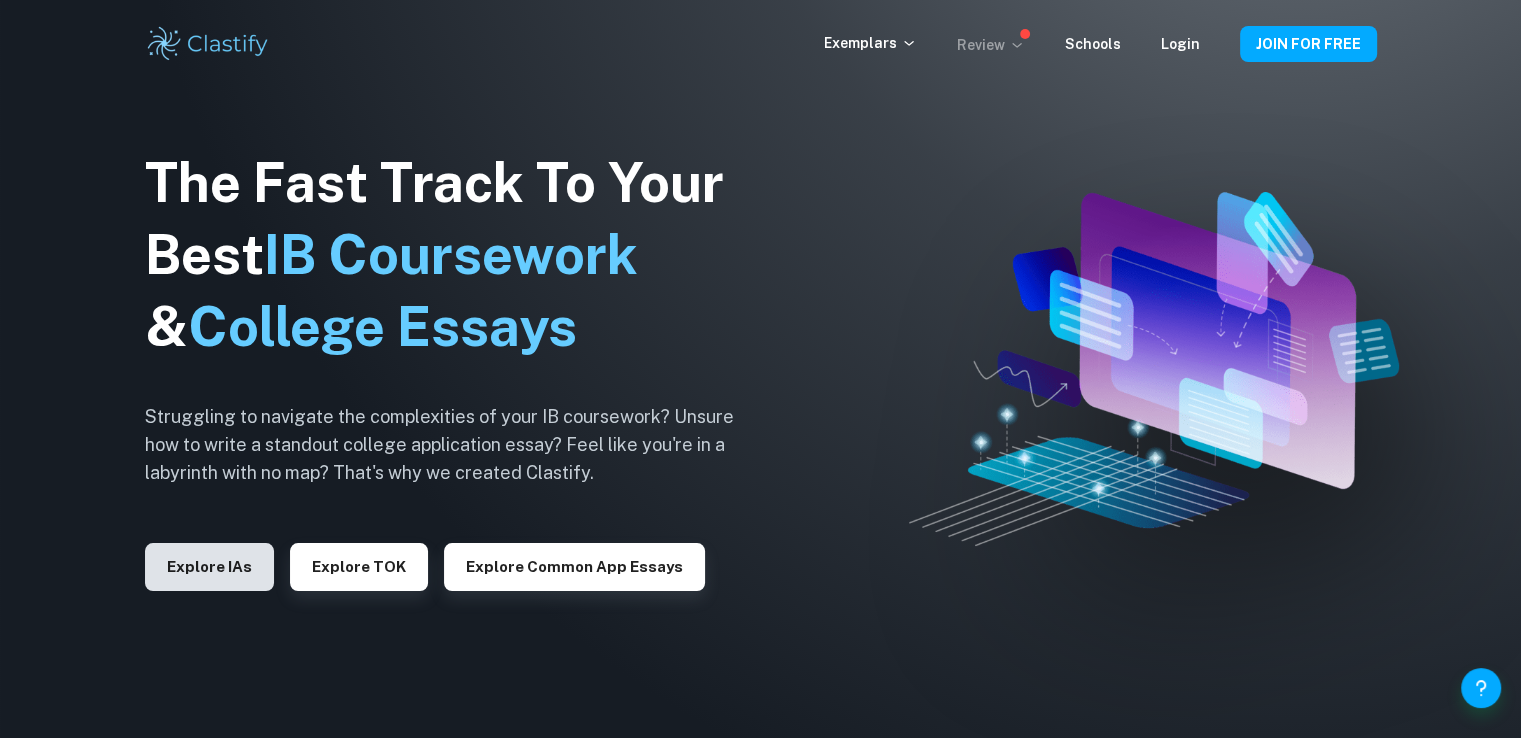 click on "Explore IAs" at bounding box center [209, 567] 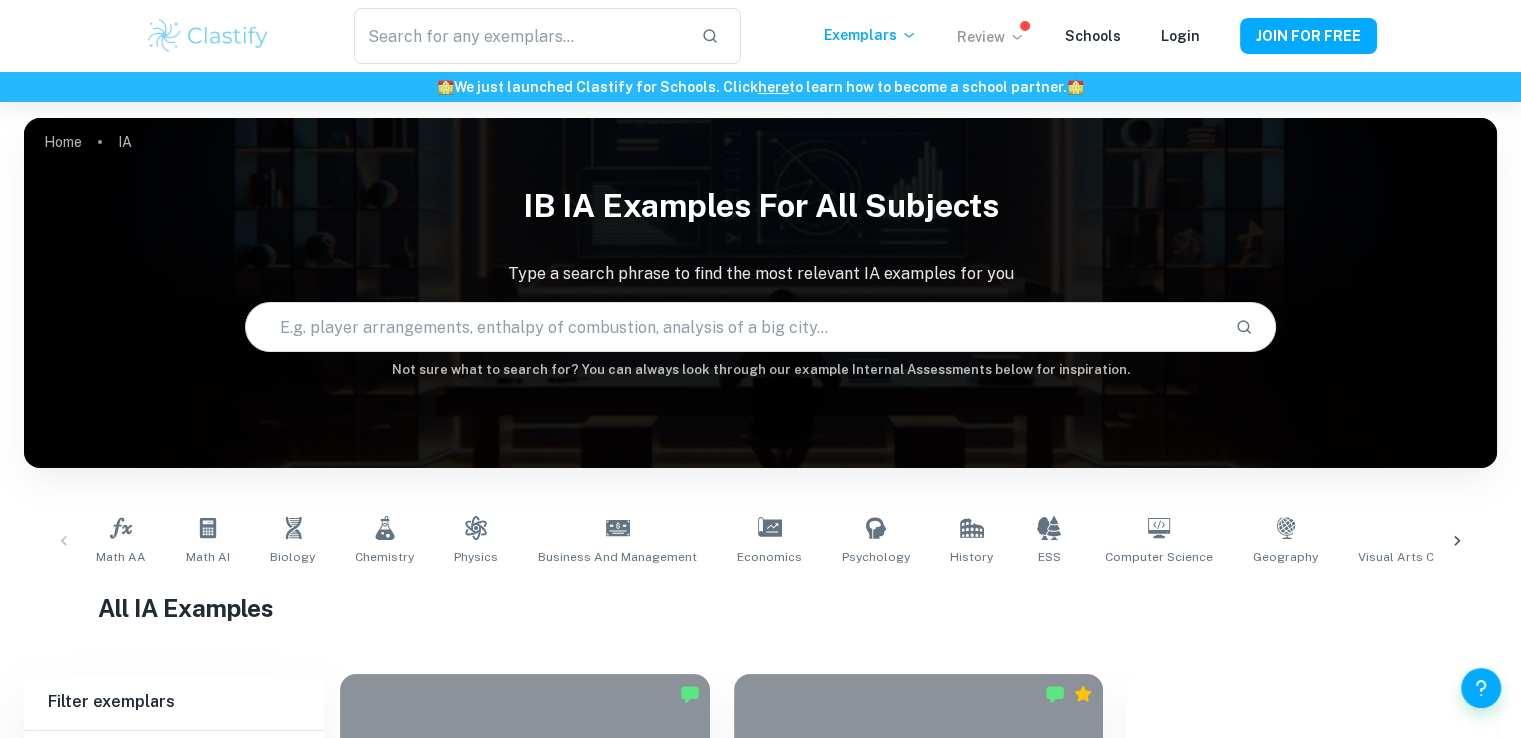 click 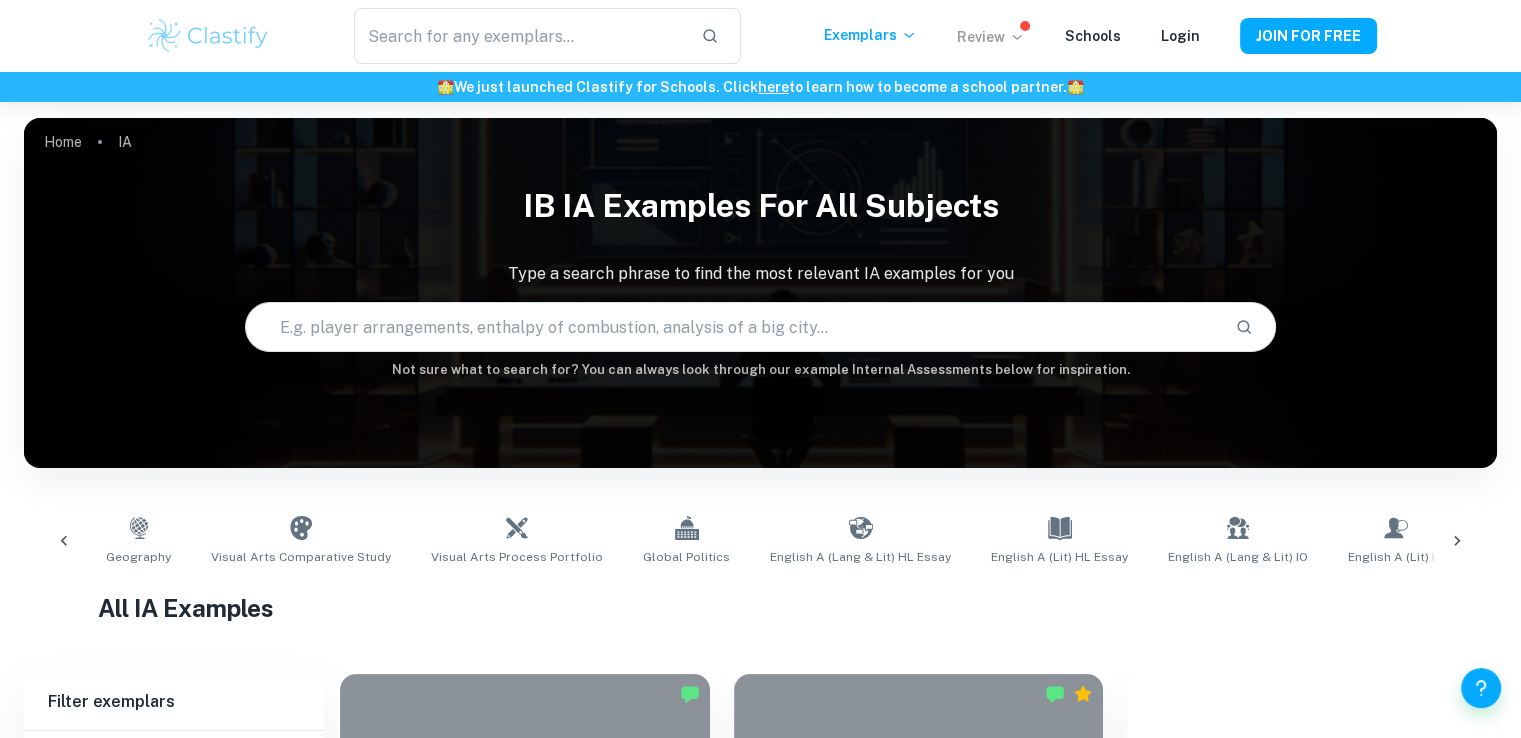 scroll, scrollTop: 0, scrollLeft: 1299, axis: horizontal 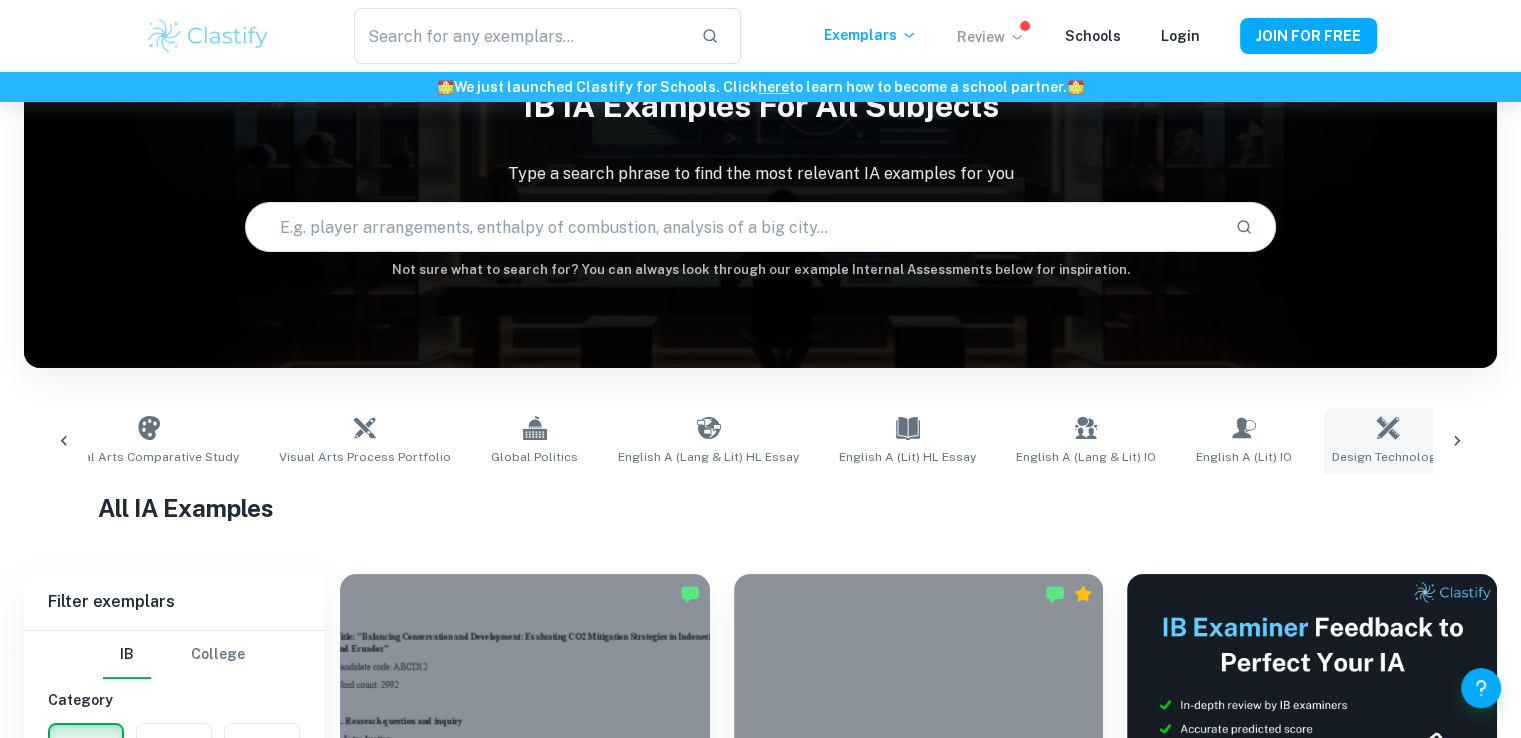 click 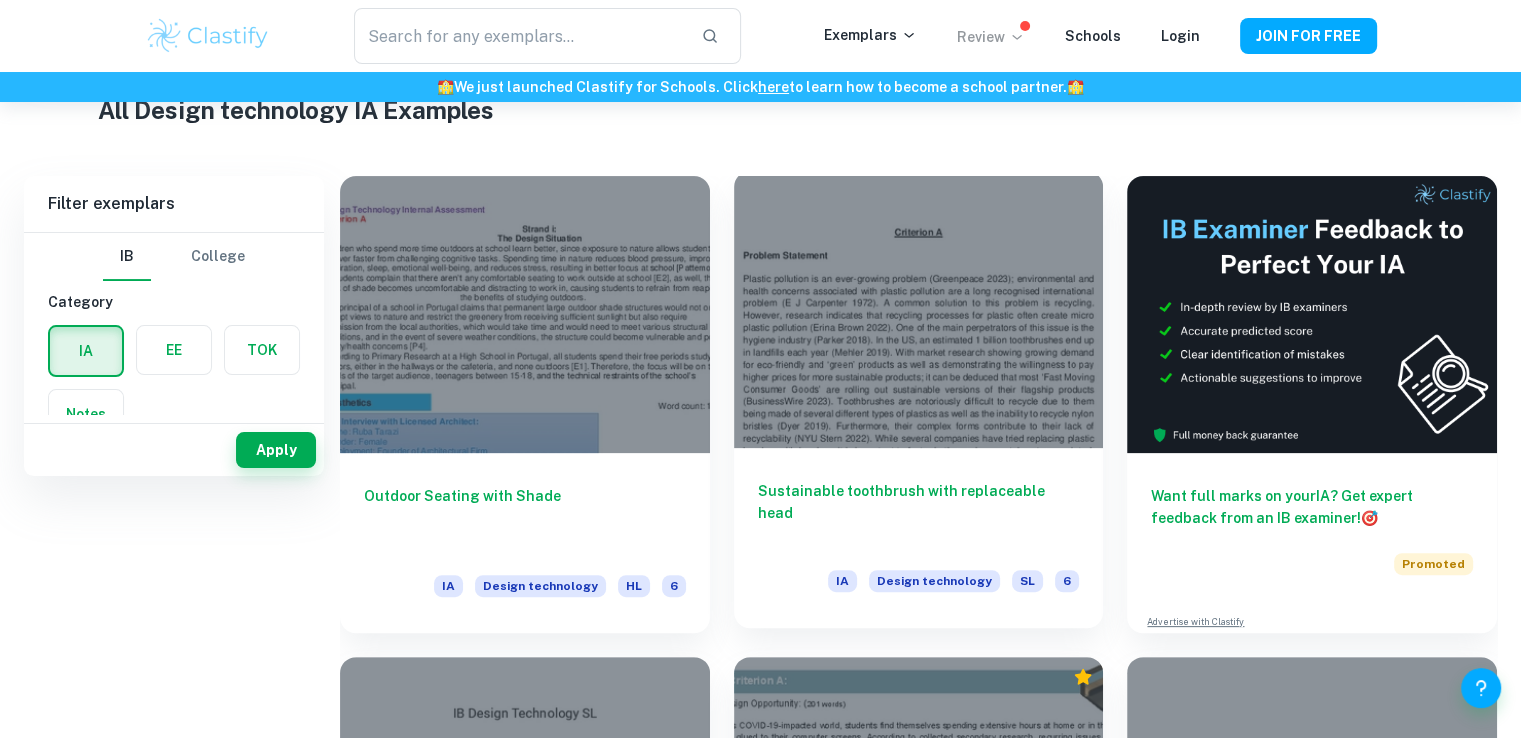 scroll, scrollTop: 0, scrollLeft: 0, axis: both 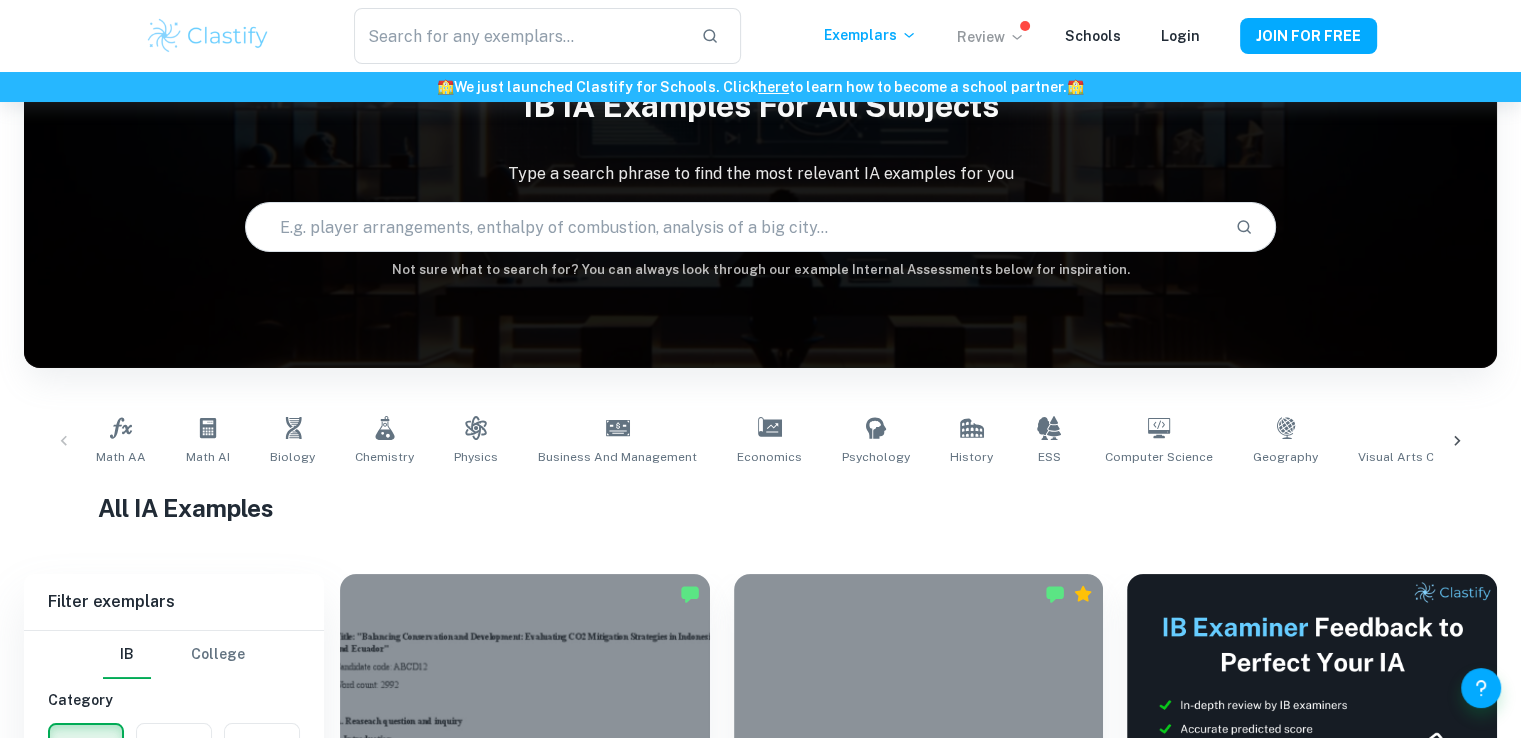 click at bounding box center [1457, 441] 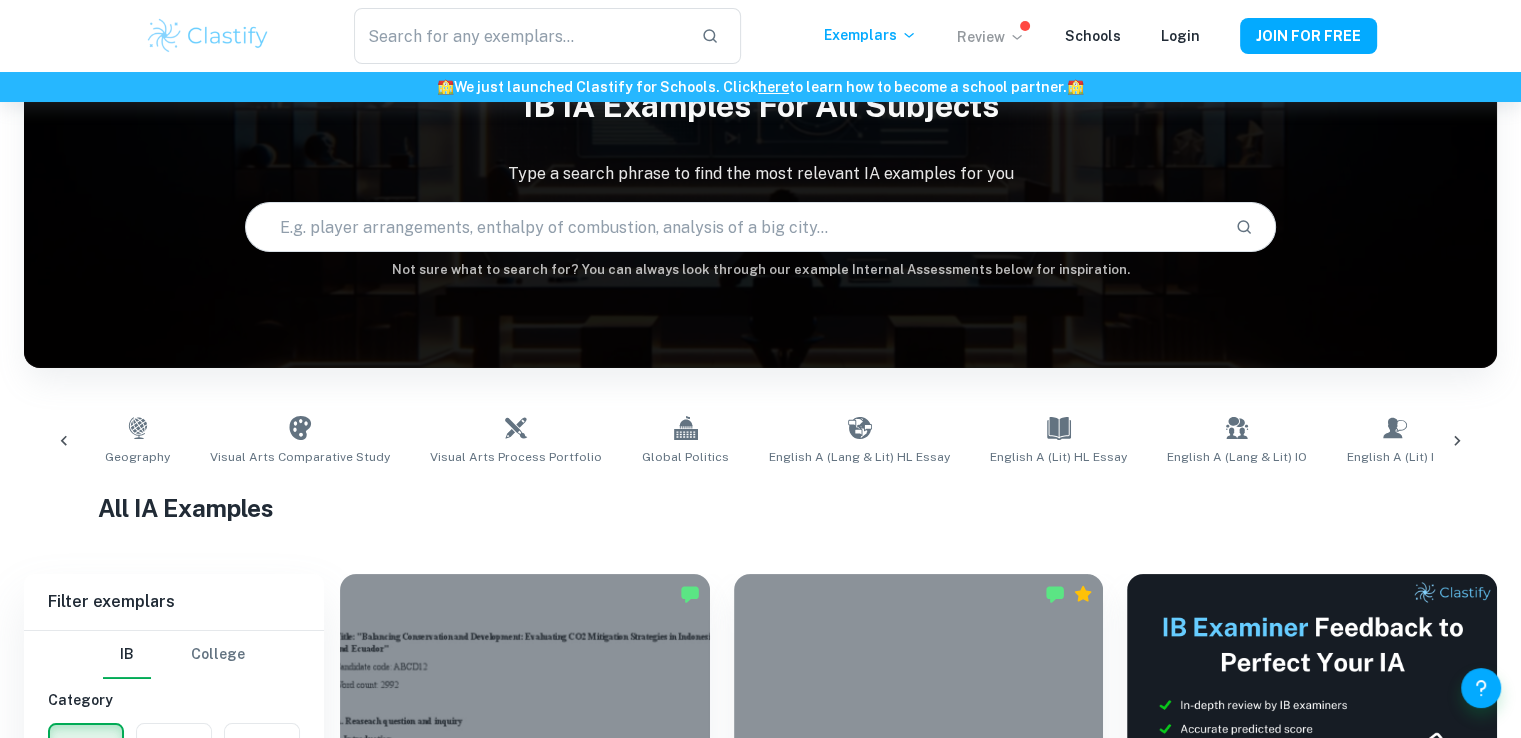 scroll, scrollTop: 0, scrollLeft: 1299, axis: horizontal 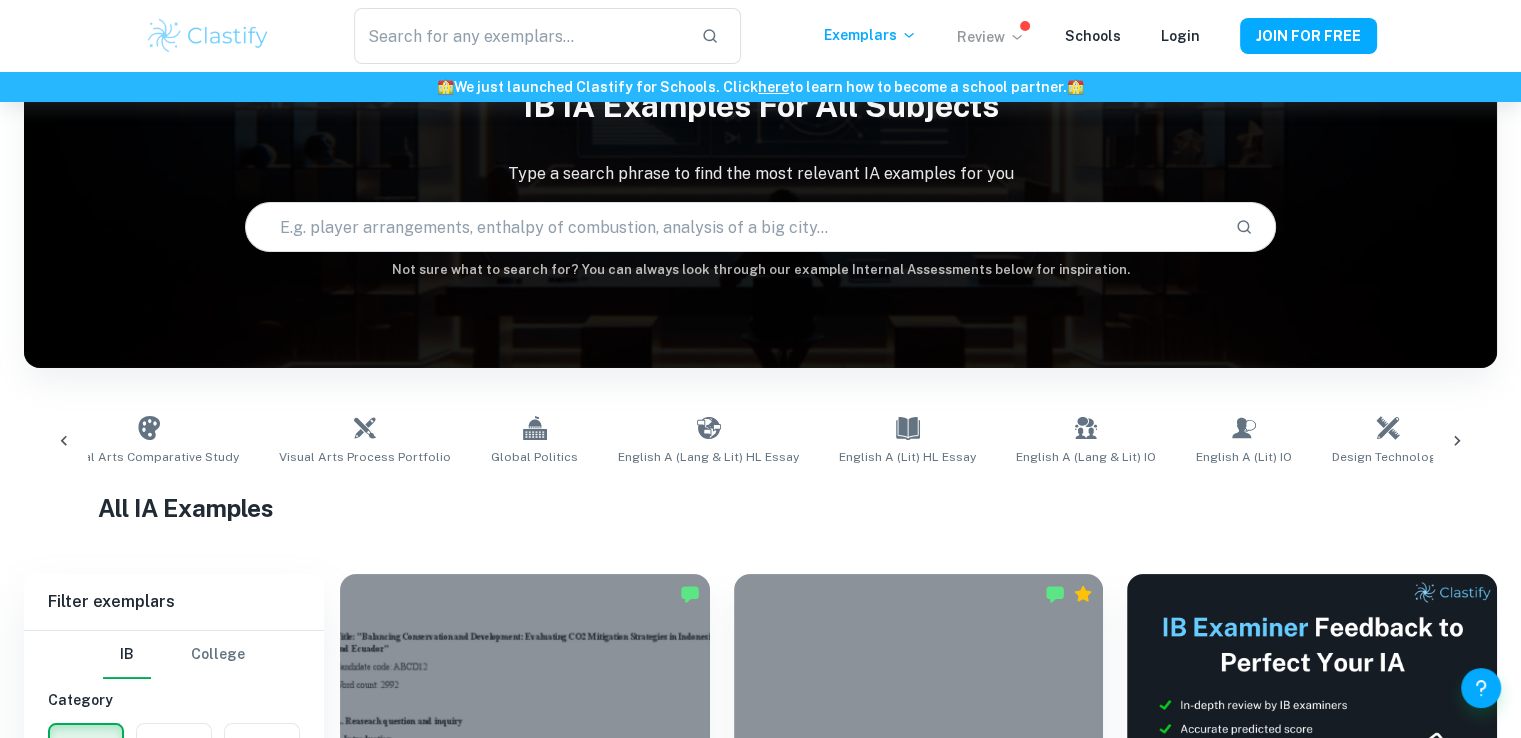 click 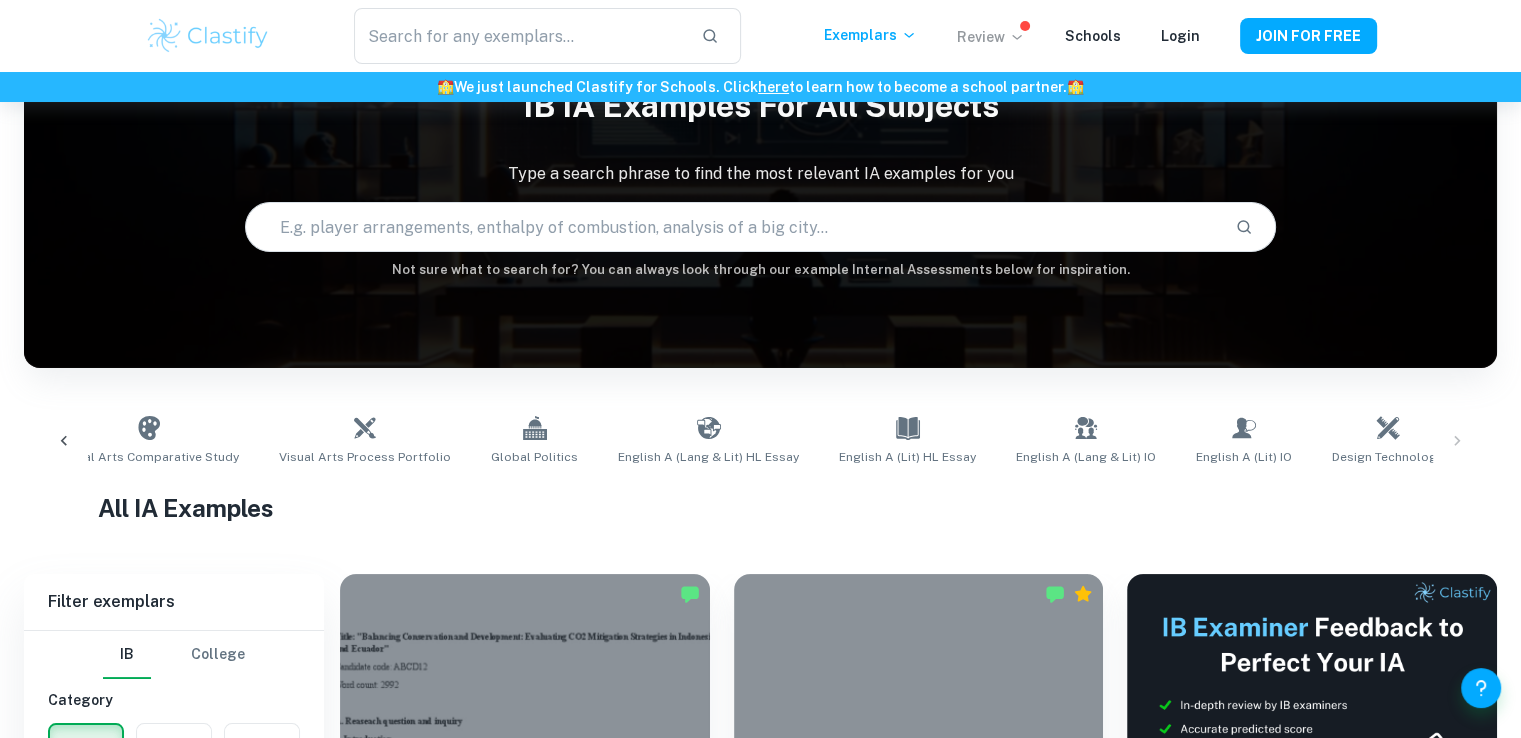 scroll, scrollTop: 0, scrollLeft: 1349, axis: horizontal 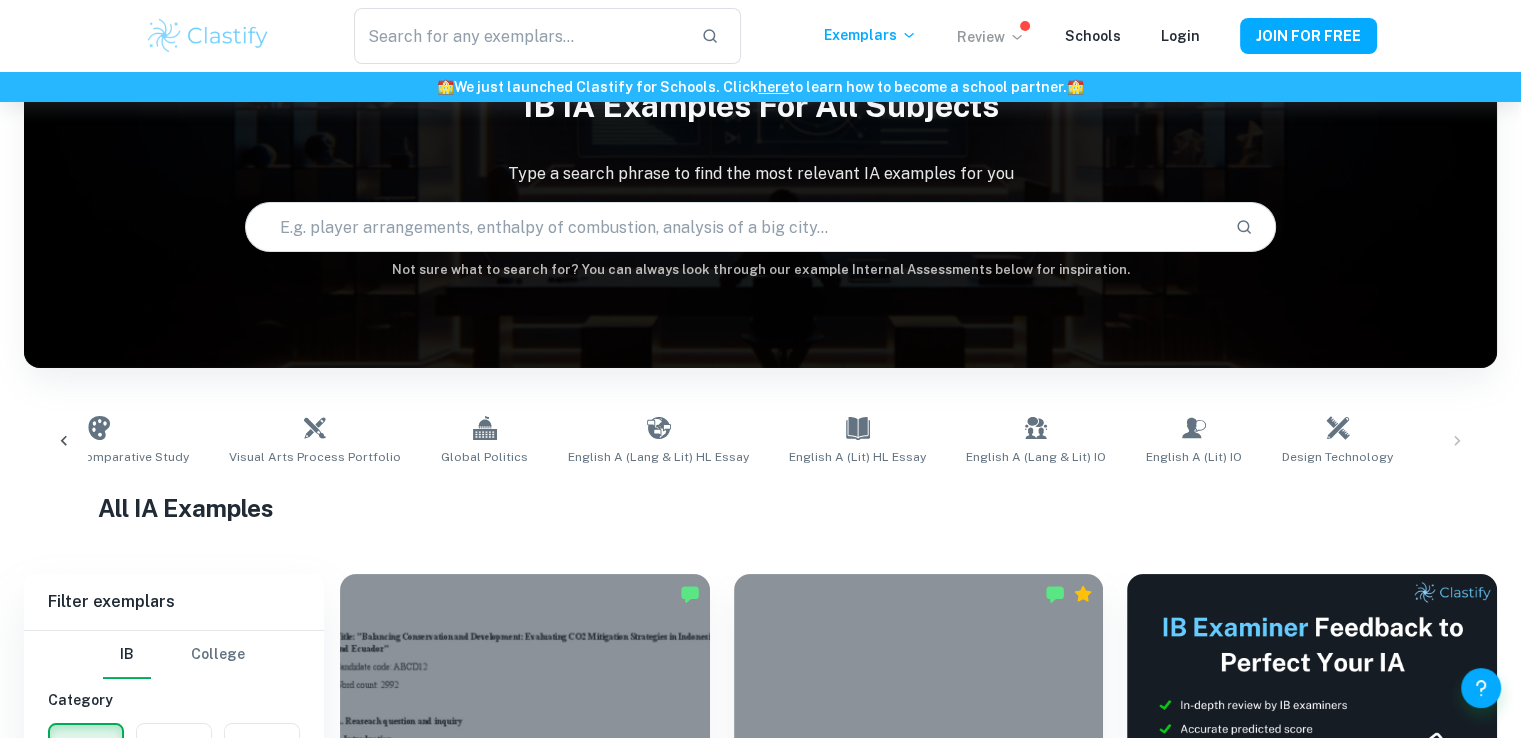 click 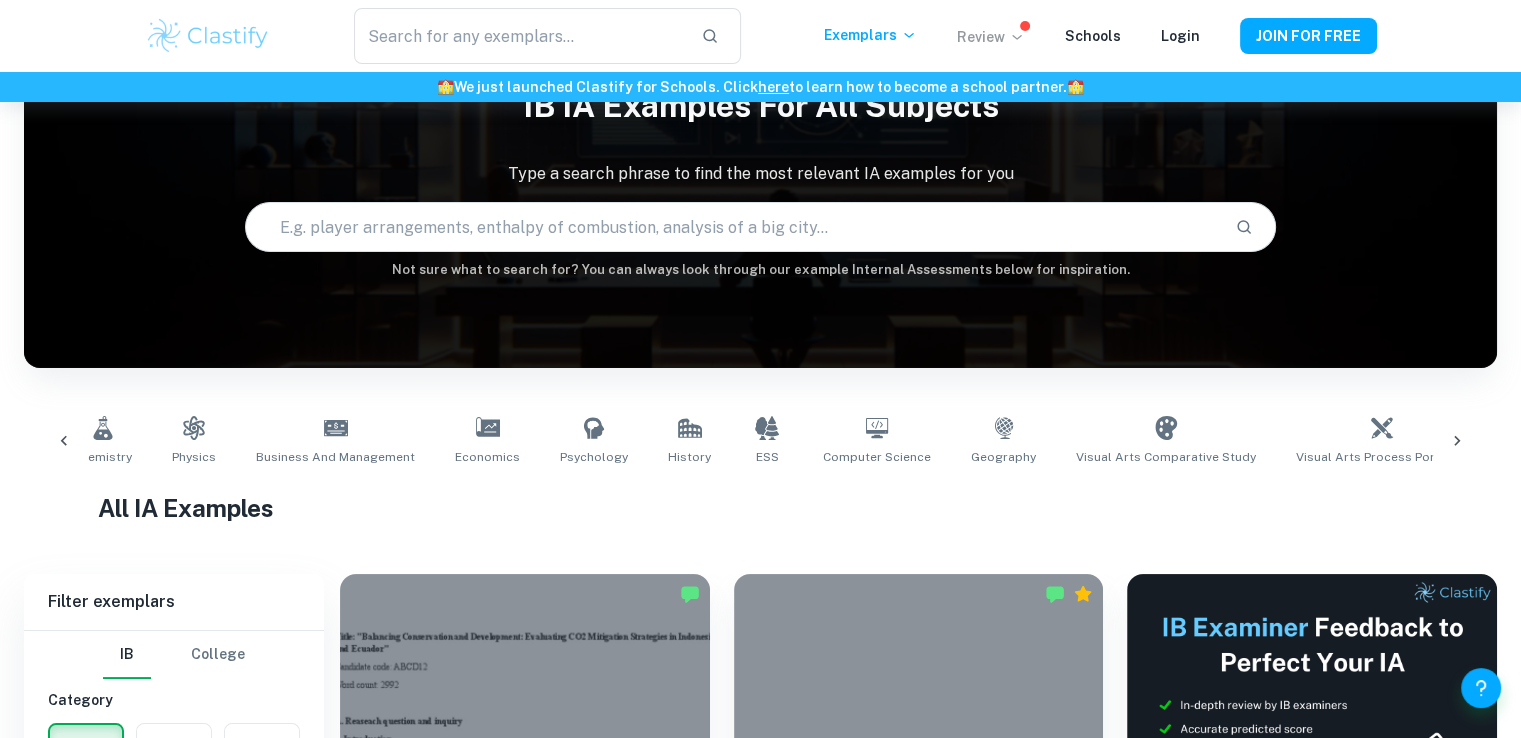 scroll, scrollTop: 0, scrollLeft: 50, axis: horizontal 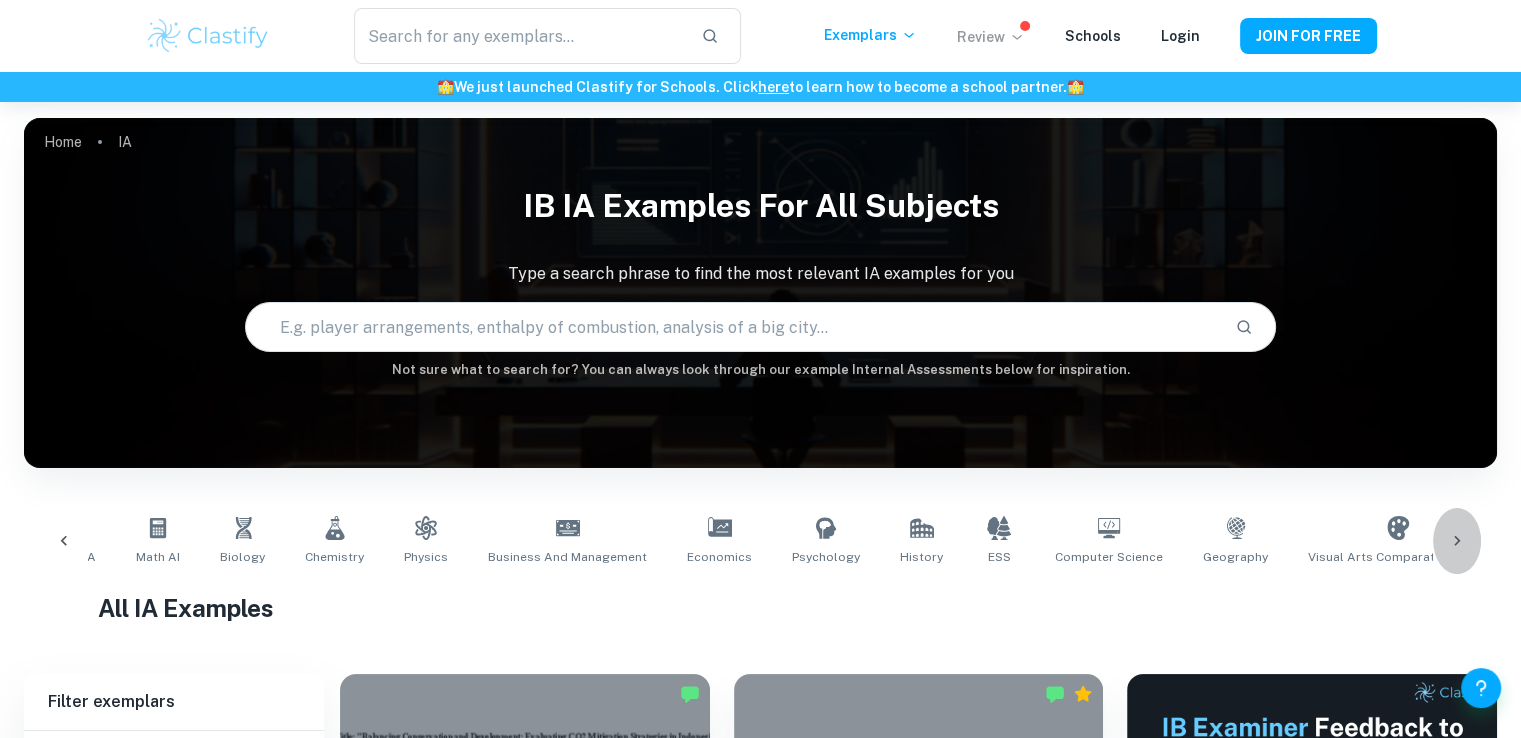 click 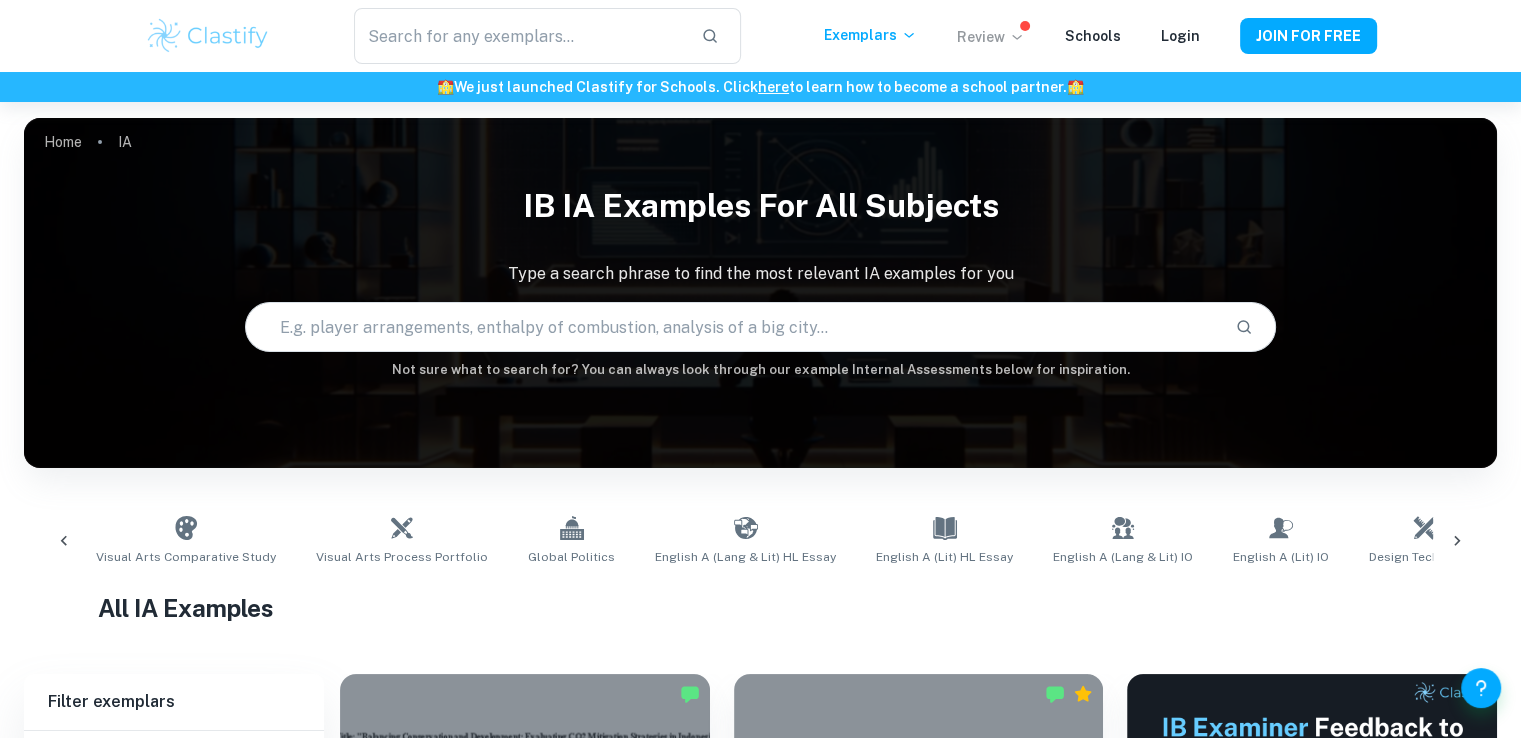 scroll, scrollTop: 0, scrollLeft: 1349, axis: horizontal 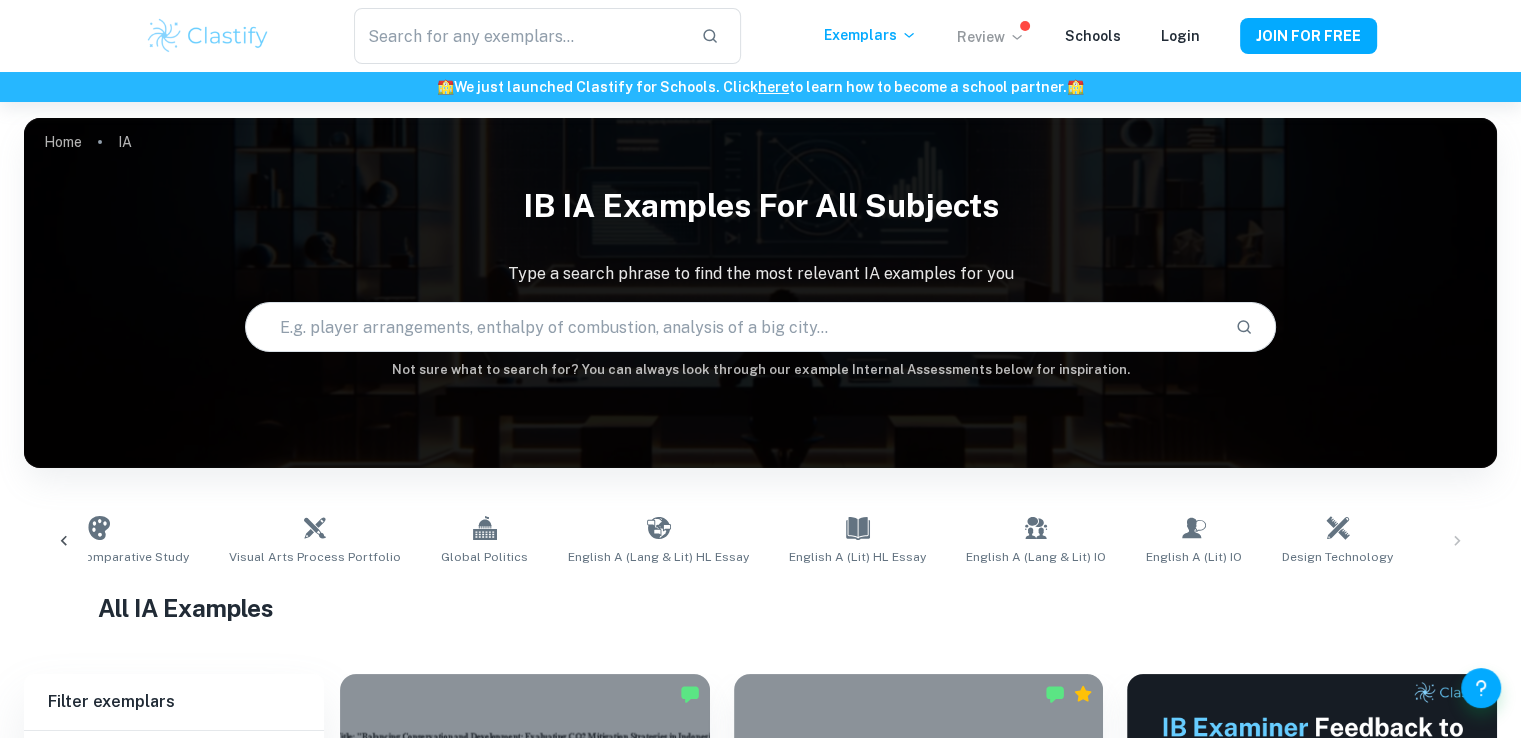 click on "Math AA Math AI Biology Chemistry Physics Business and Management Economics Psychology History ESS Computer Science Geography Visual Arts Comparative Study Visual Arts Process Portfolio Global Politics English A (Lang & Lit) HL Essay English A (Lit) HL Essay English A (Lang & Lit) IO English A (Lit) IO Design Technology Sports Science" at bounding box center [760, 541] 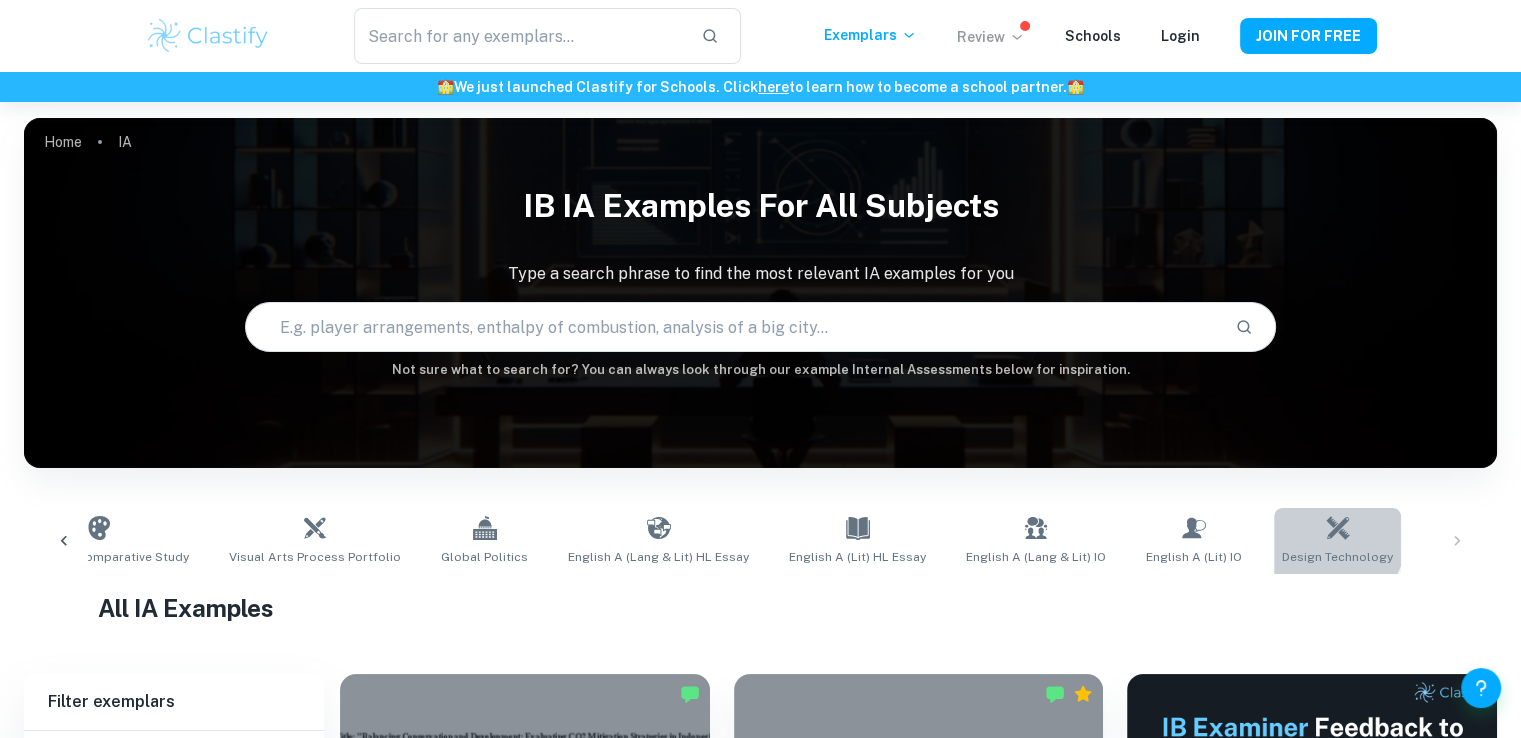 click on "Design Technology" at bounding box center (1337, 541) 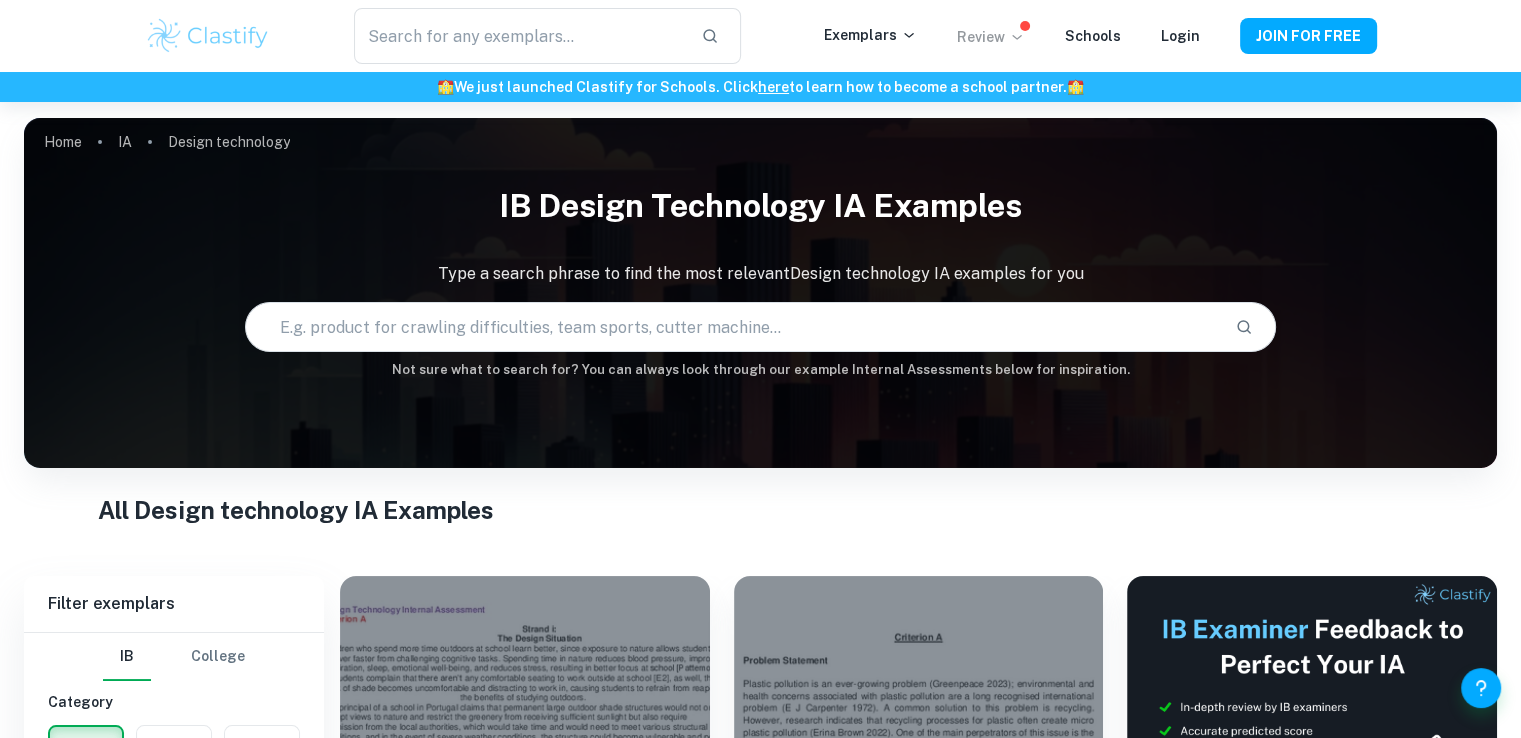 click on "Home IA Design technology IB Design technology IA examples Type a search phrase to find the most relevant  Design technology   IA    examples for you ​ Not sure what to search for? You can always look through our example Internal Assessments below for inspiration. All Design technology IA Examples Filter Filter exemplars IB College Category IA EE TOK Notes Subject Type a subject Design technology Type a subject Grade 7 6 5 4 3 2 1 Level HL SL Session May 2026 May 2025 November 2024 May 2024 November 2023 May 2023 November 2022 May 2022 November 2021 May 2021 Other   Apply Filter exemplars IB College Category IA EE TOK Notes Subject Type a subject Design technology Type a subject Grade 7 6 5 4 3 2 1 Level HL SL Session May 2026 May 2025 November 2024 May 2024 November 2023 May 2023 November 2022 May 2022 November 2021 May 2021 Other   Apply   Outdoor Seating with Shade IA Design technology HL 6 Sustainable toothbrush with replaceable head IA Design technology SL 6 Want full marks on your  IA 🎯 Promoted IA" at bounding box center (760, 2492) 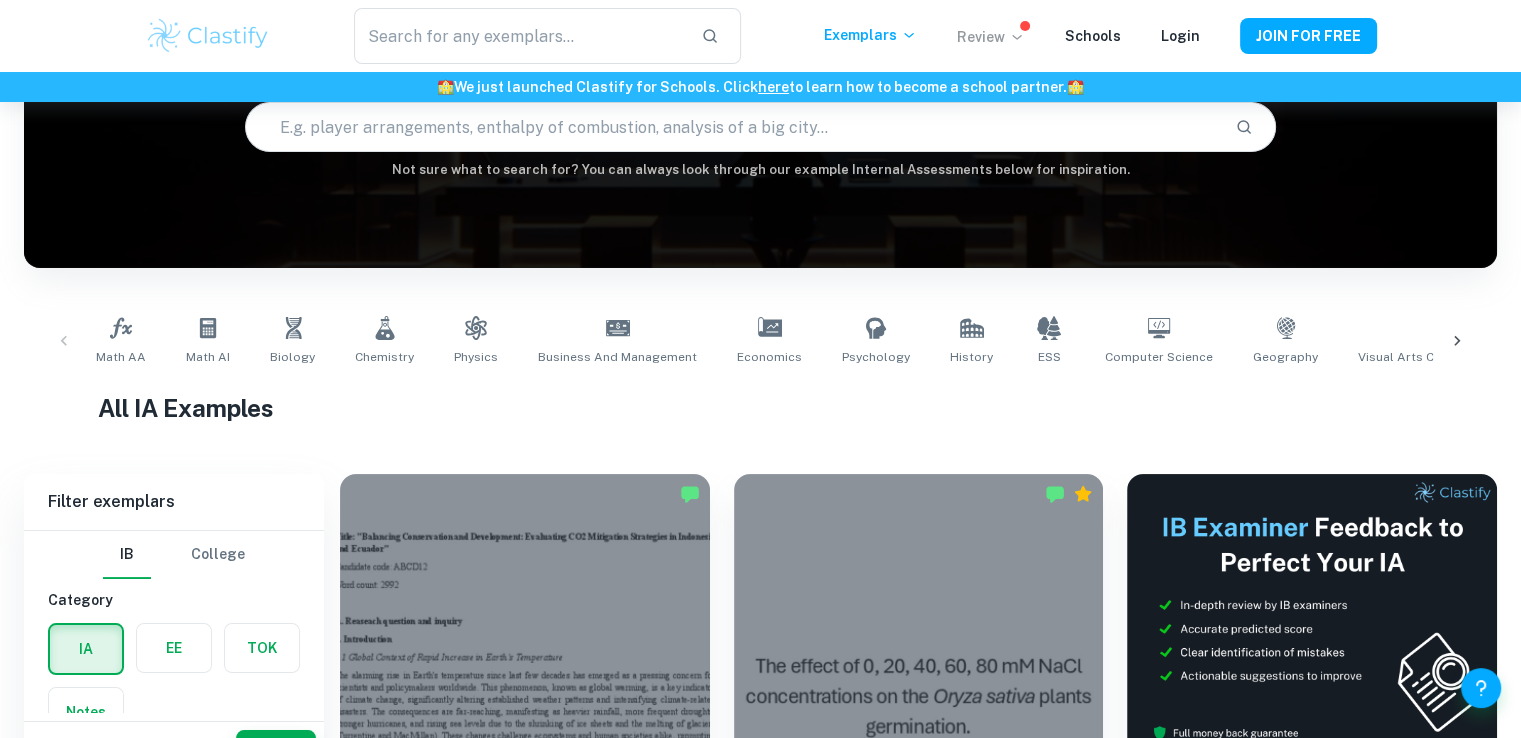 scroll, scrollTop: 100, scrollLeft: 0, axis: vertical 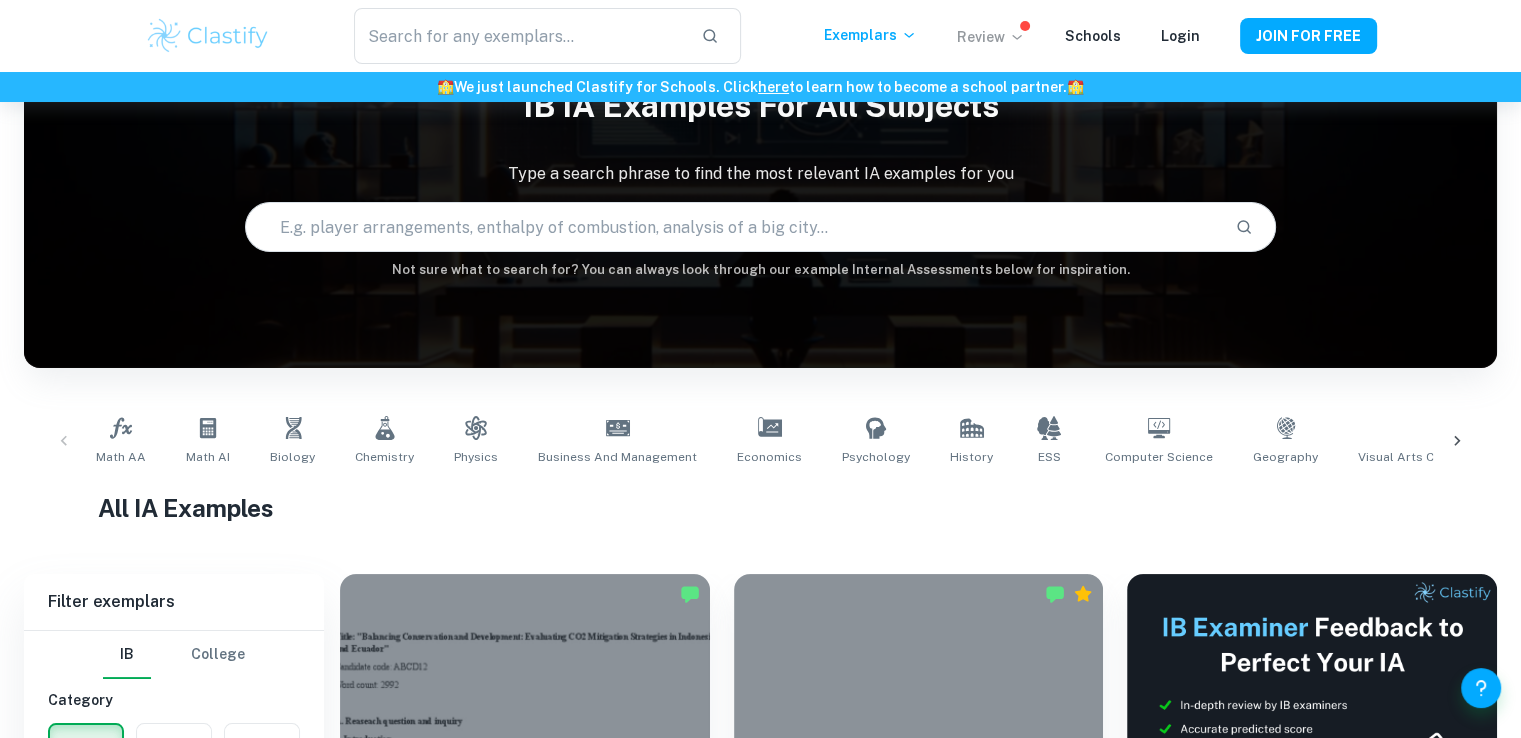 click at bounding box center [1457, 441] 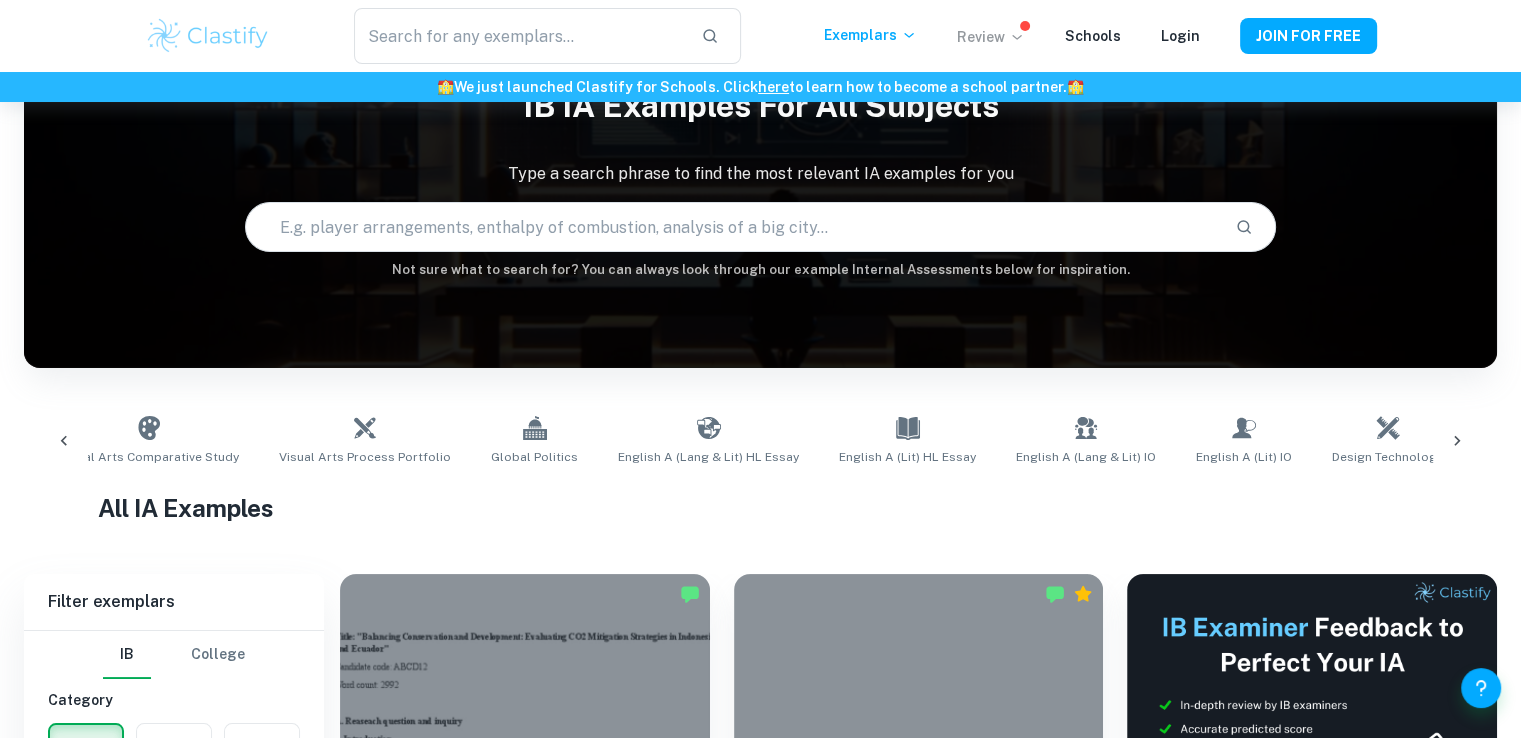 click at bounding box center [1457, 441] 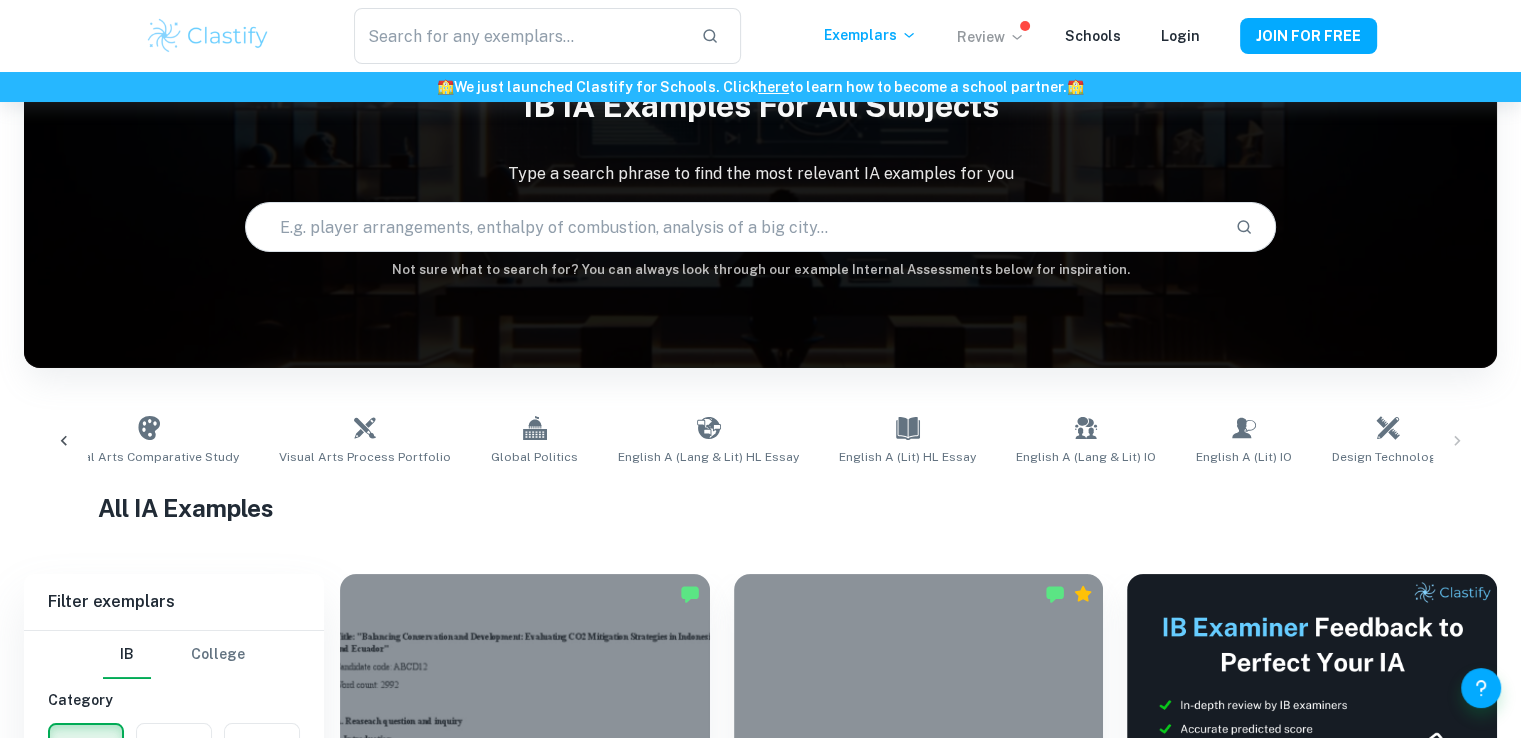 scroll, scrollTop: 0, scrollLeft: 1349, axis: horizontal 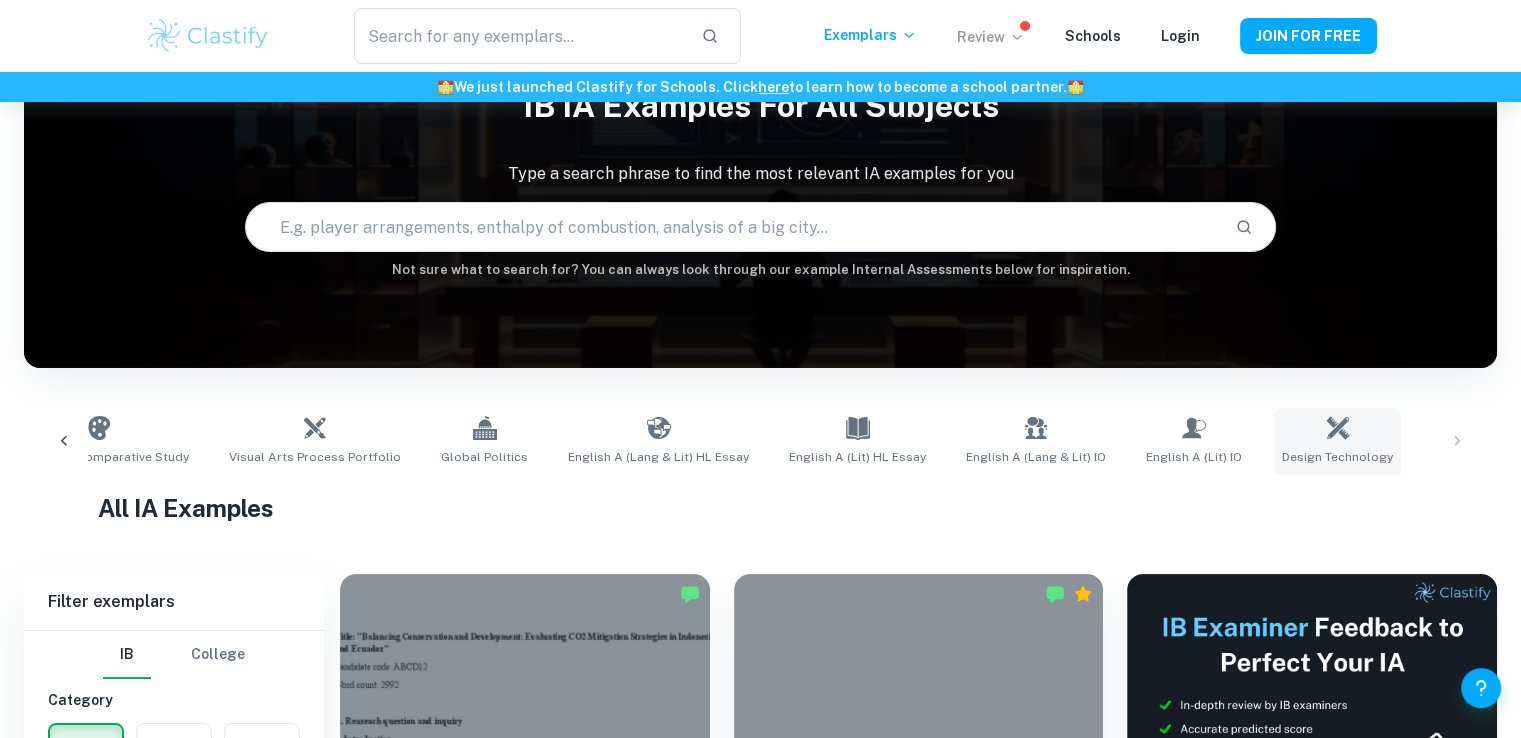 click on "Design Technology" at bounding box center (1337, 441) 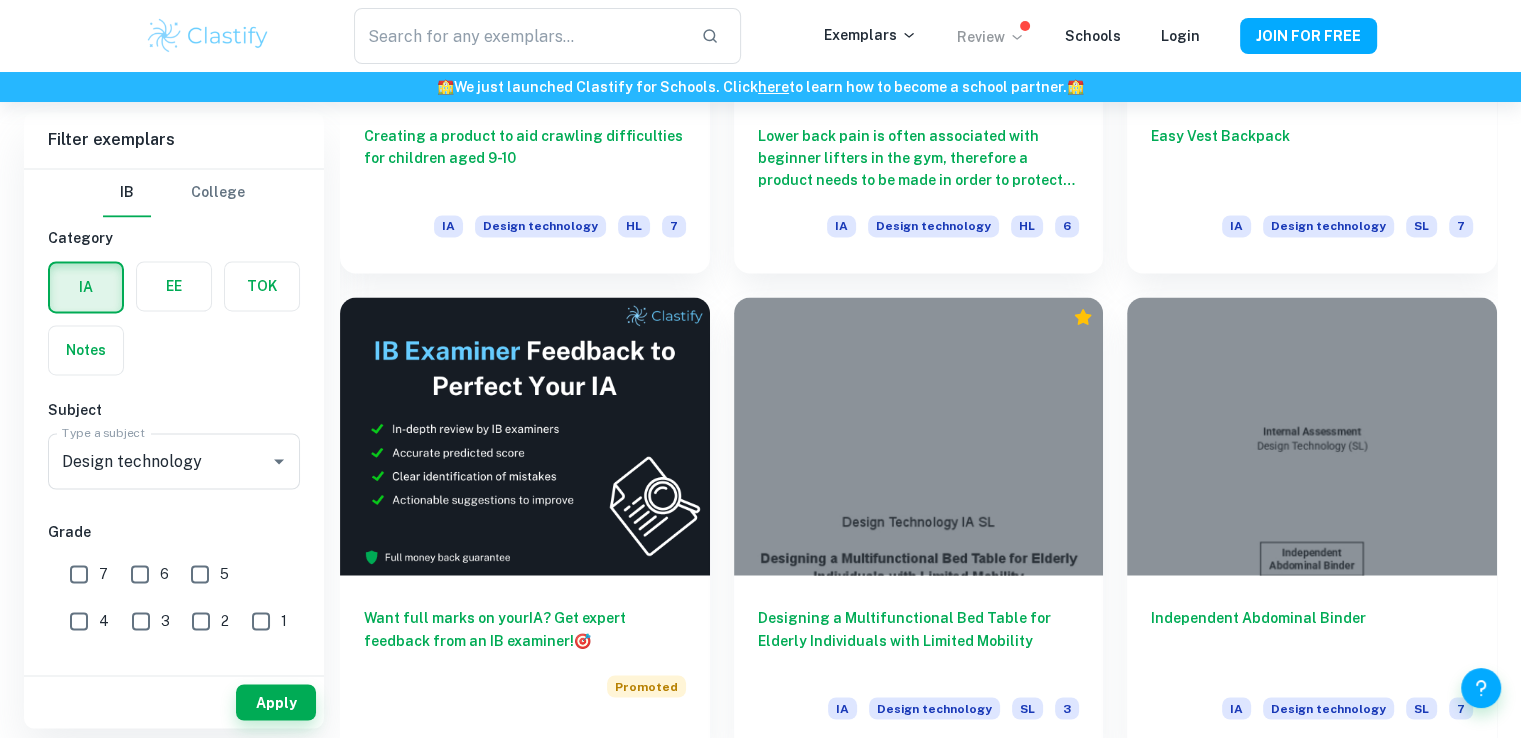 scroll, scrollTop: 3200, scrollLeft: 0, axis: vertical 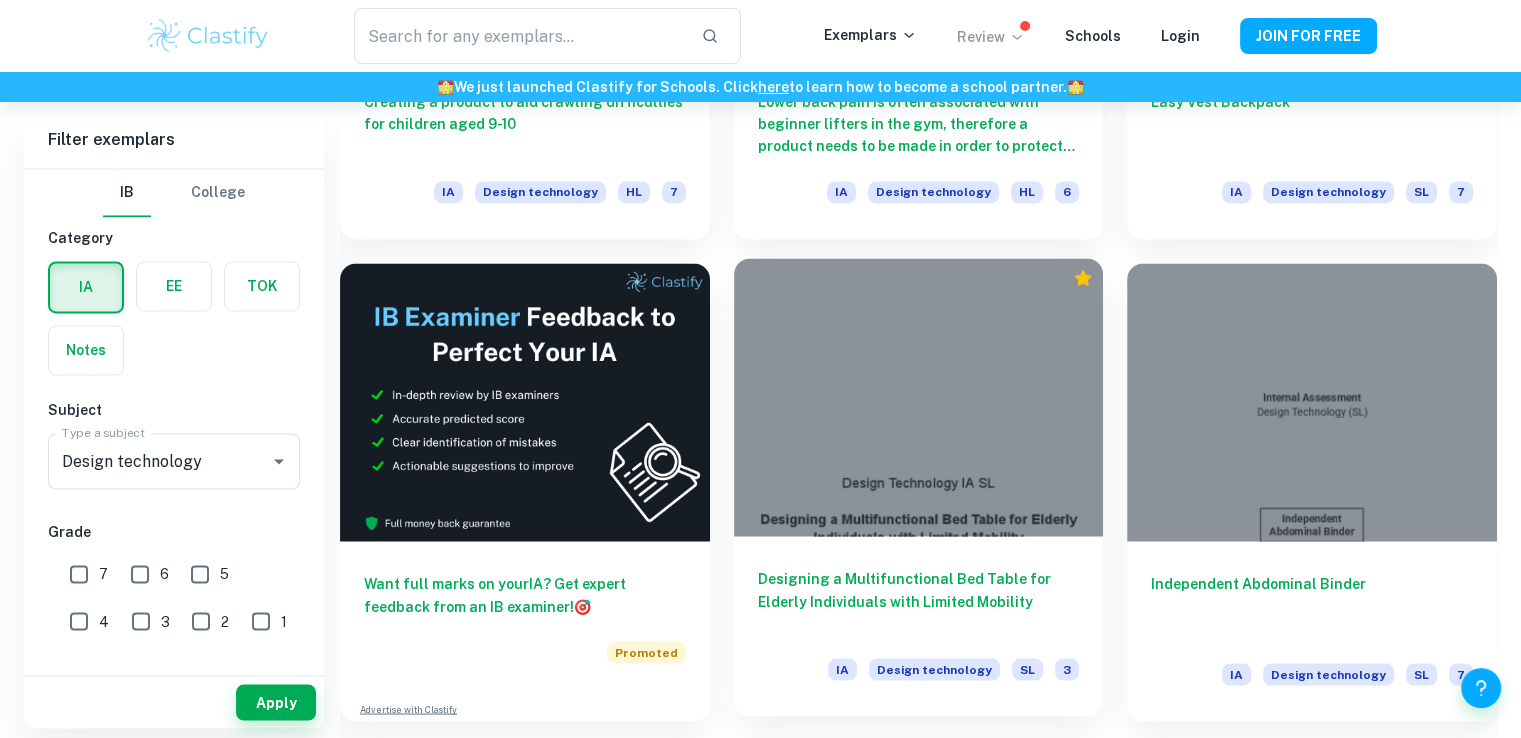 click at bounding box center (919, 396) 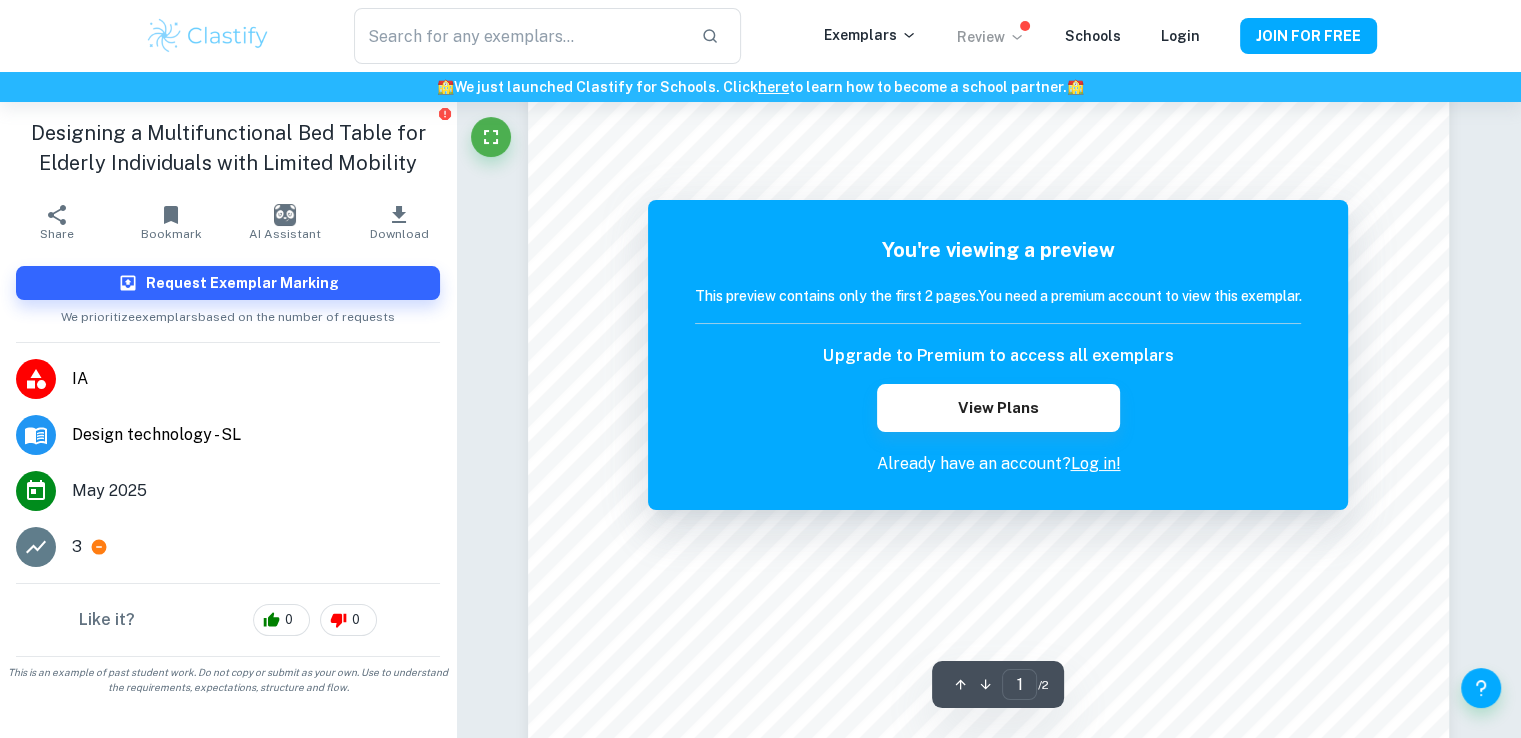 scroll, scrollTop: 0, scrollLeft: 0, axis: both 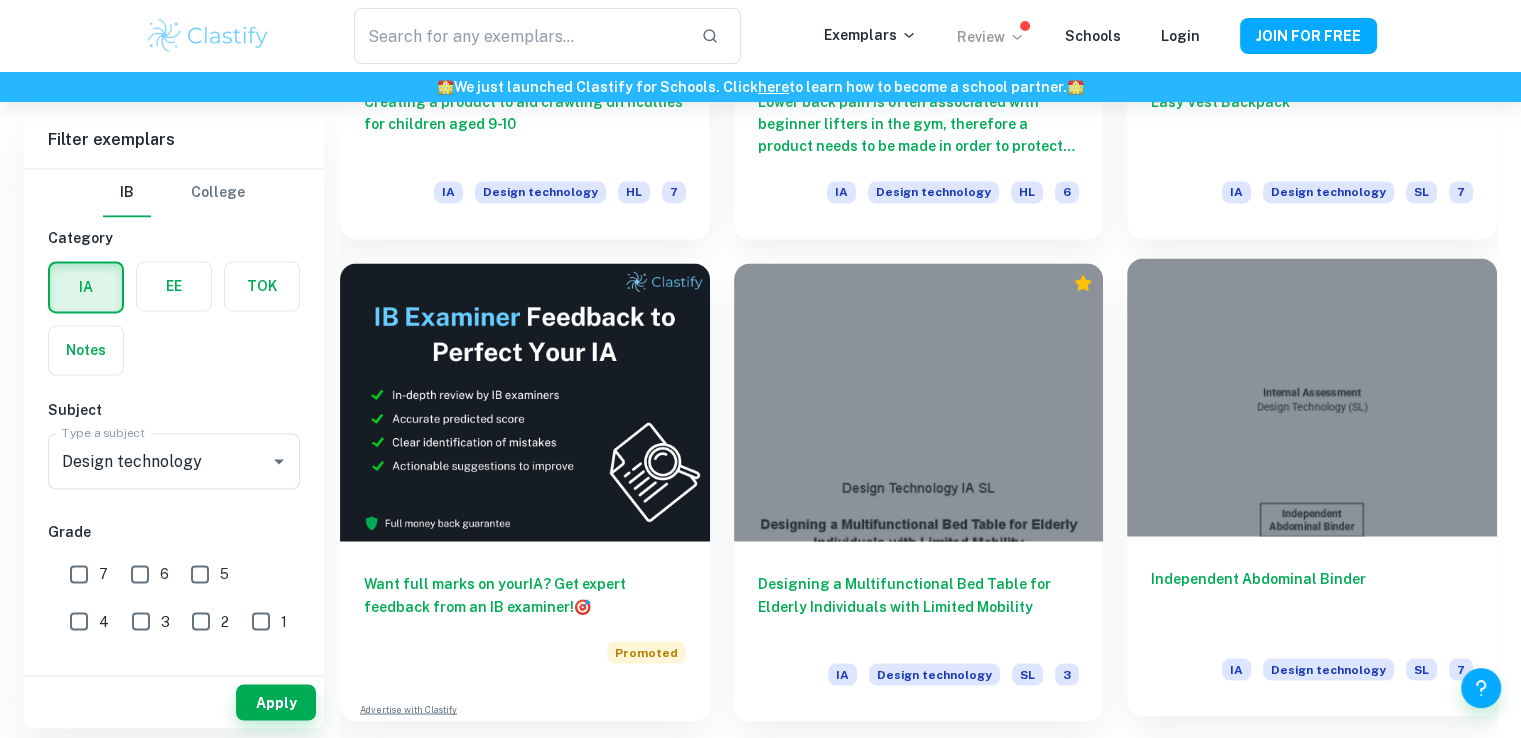 click at bounding box center (1312, 396) 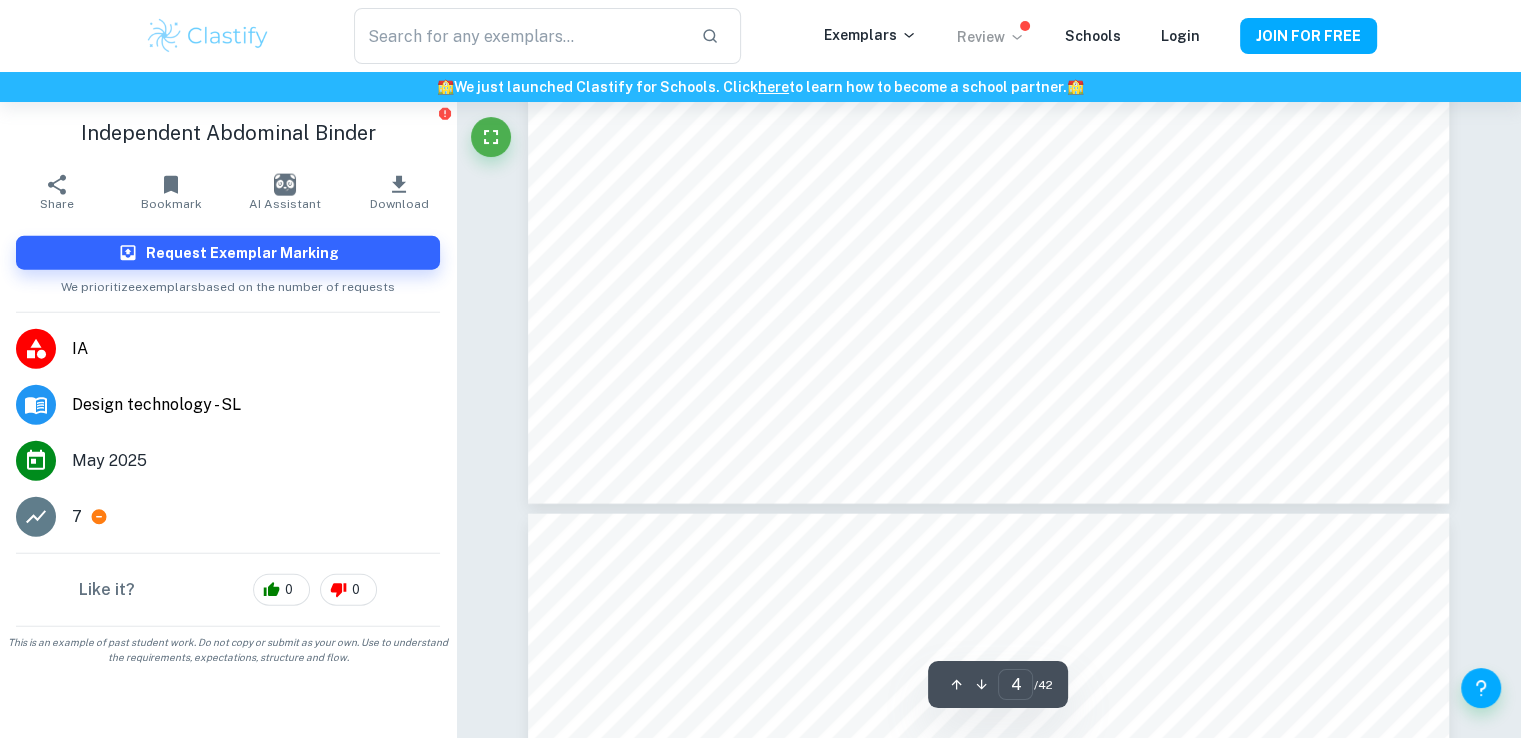 scroll, scrollTop: 4700, scrollLeft: 0, axis: vertical 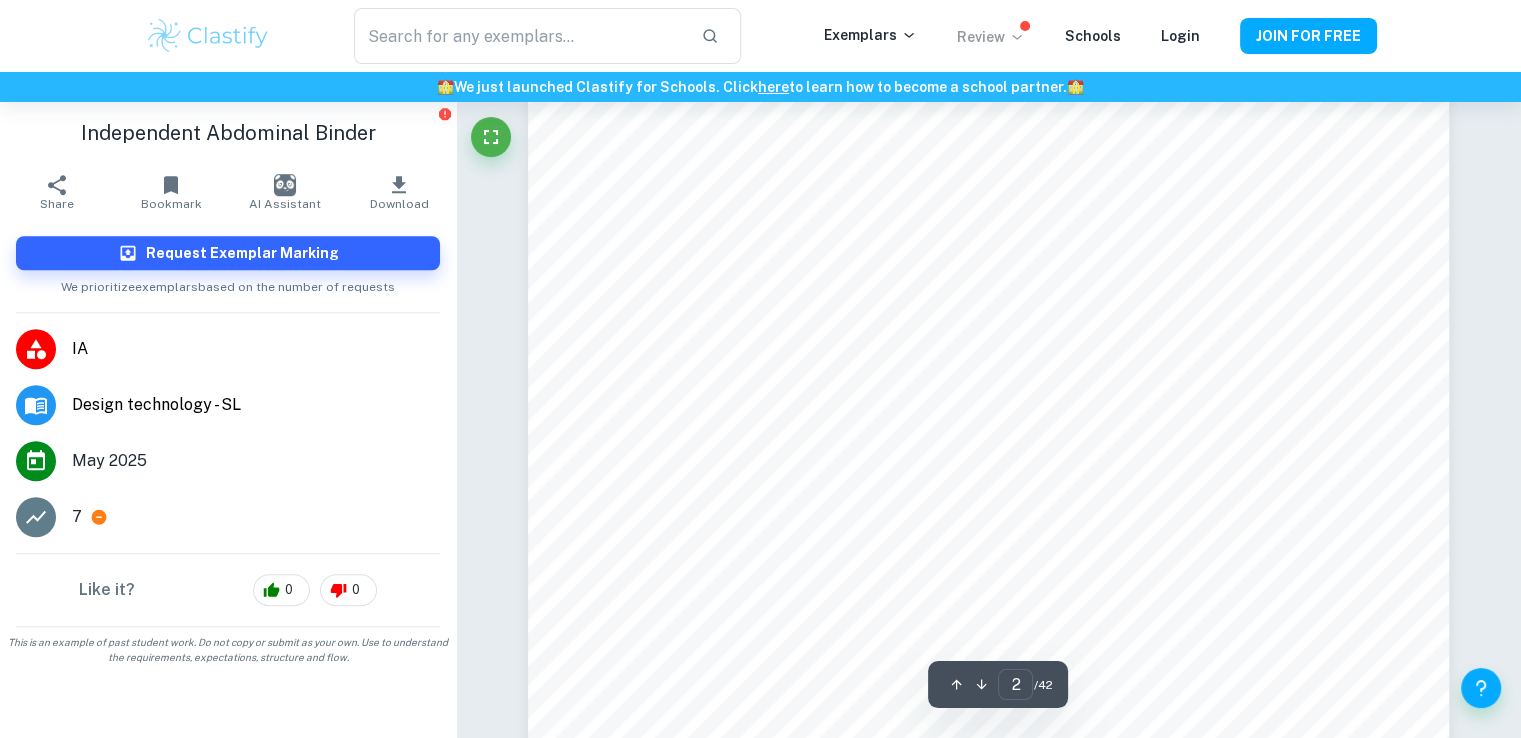 type on "1" 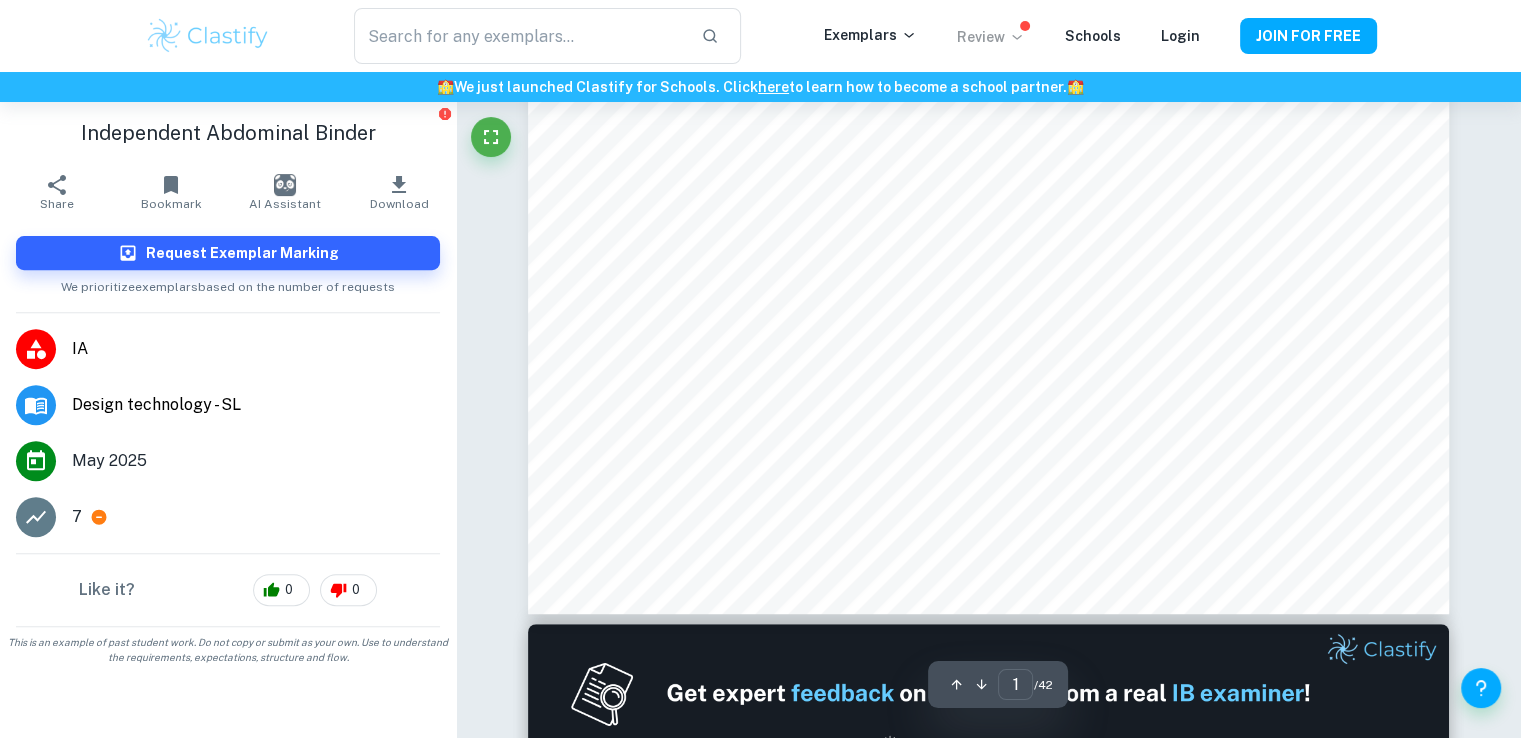 scroll, scrollTop: 0, scrollLeft: 0, axis: both 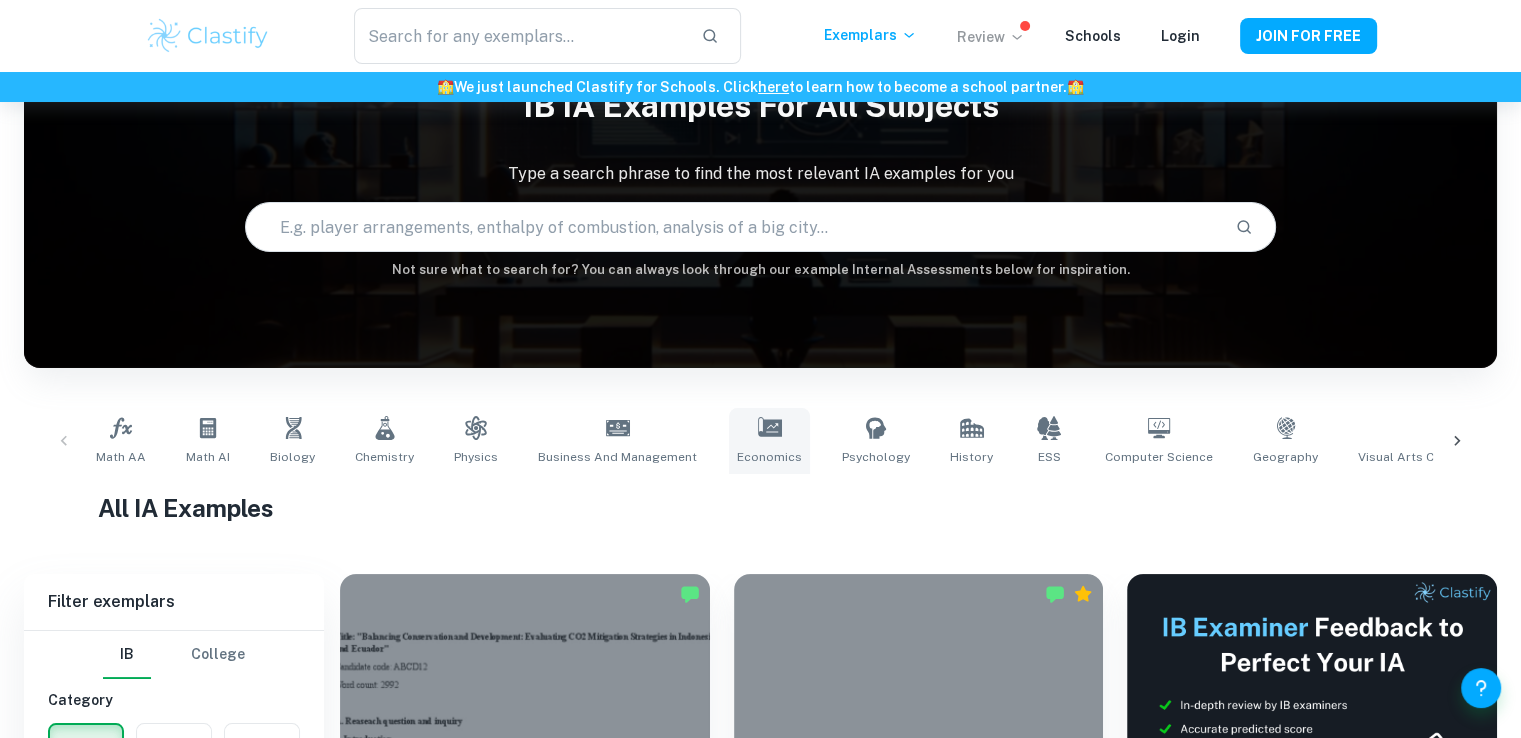 click on "Economics" at bounding box center [769, 441] 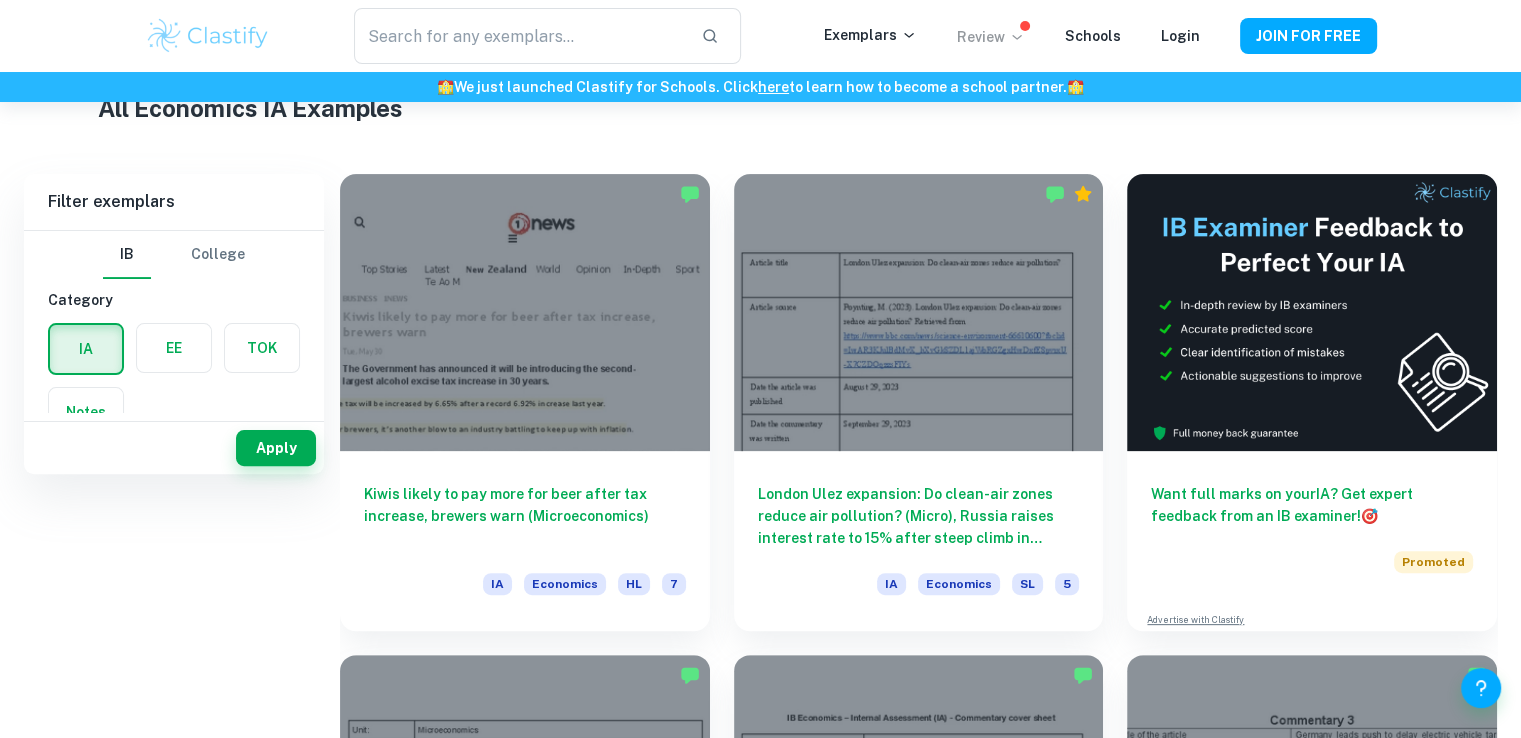 scroll, scrollTop: 0, scrollLeft: 0, axis: both 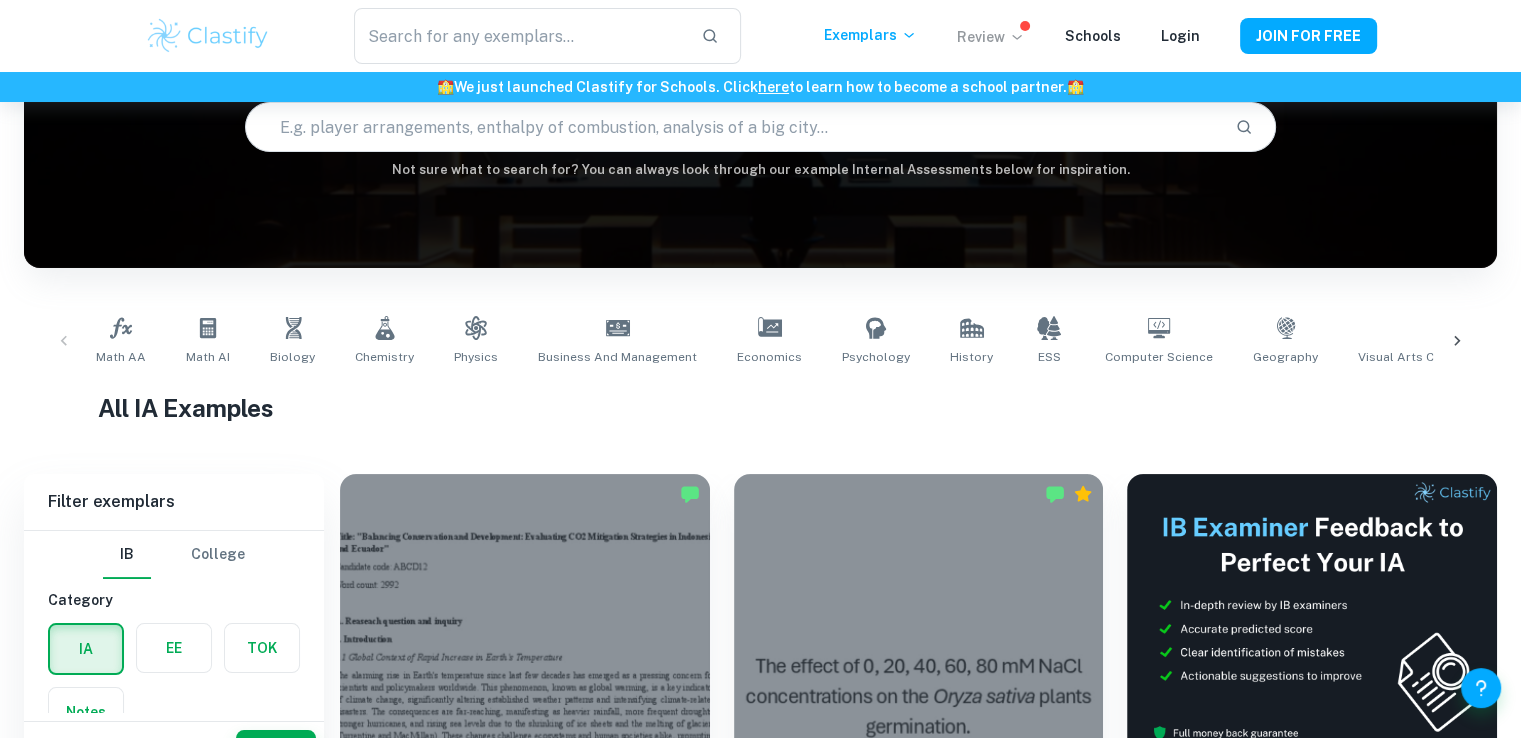 click on "Math AA Math AI Biology Chemistry Physics Business and Management Economics Psychology History ESS Computer Science Geography Visual Arts Comparative Study Visual Arts Process Portfolio Global Politics English A (Lang & Lit) HL Essay English A (Lit) HL Essay English A (Lang & Lit) IO English A (Lit) IO Design Technology Sports Science" at bounding box center [760, 341] 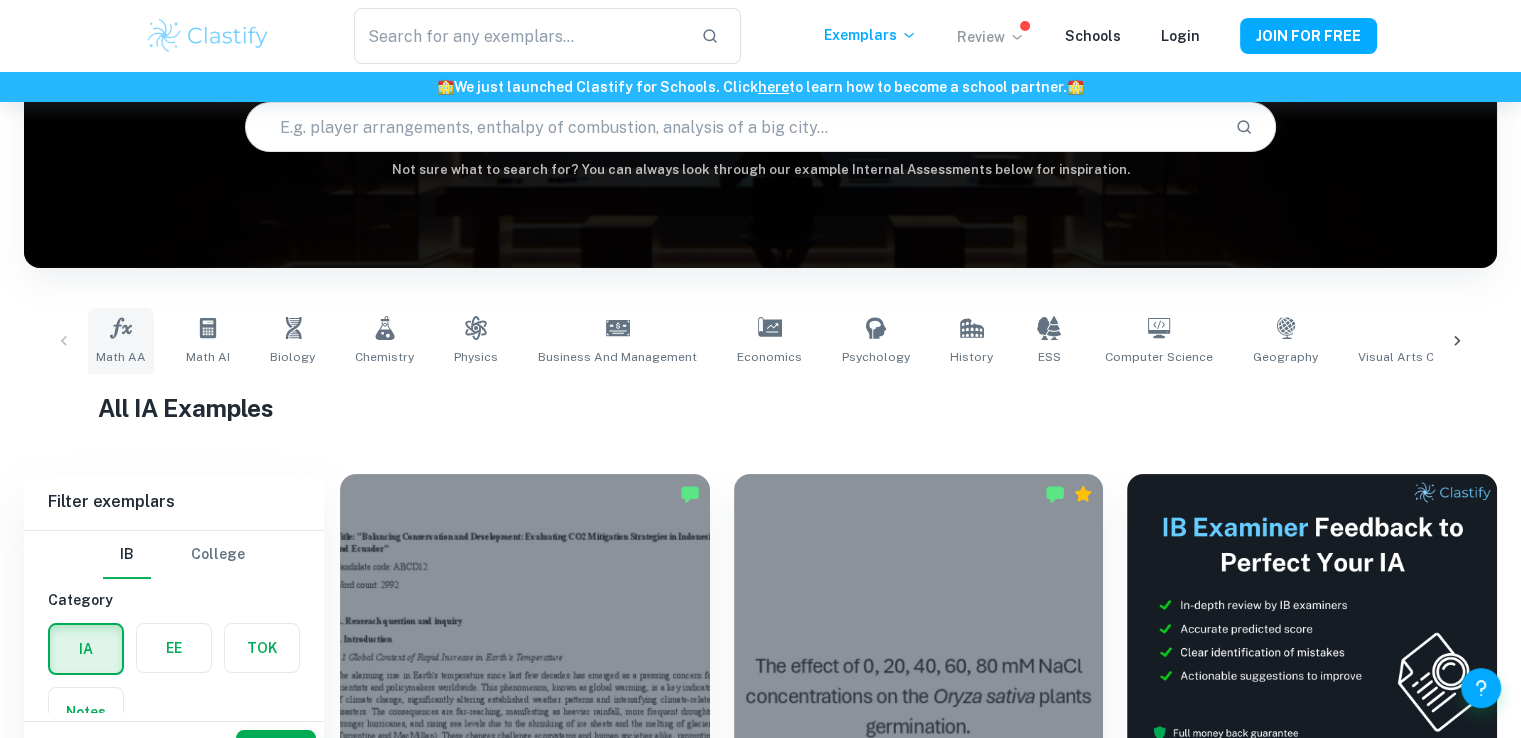 click on "Math AA" at bounding box center [121, 341] 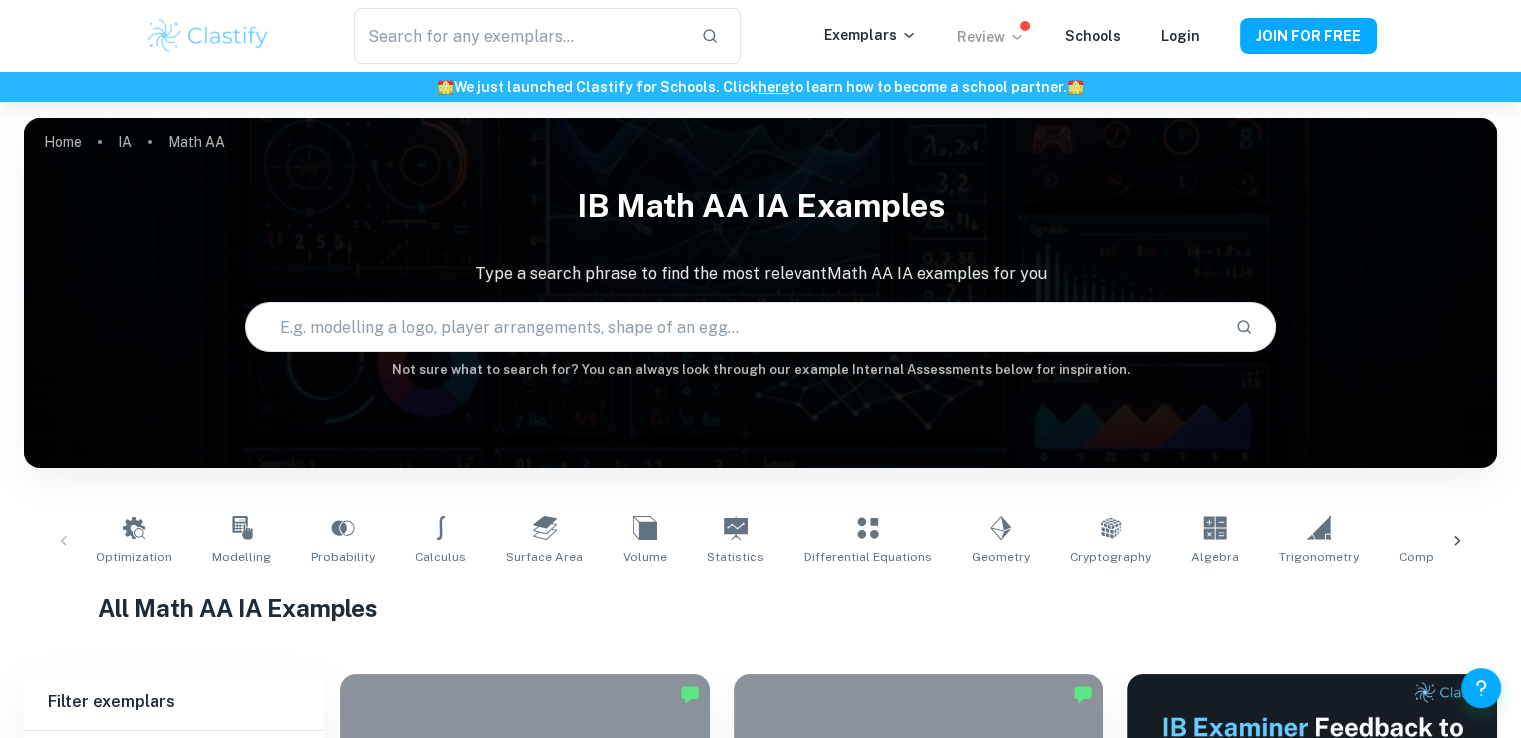 scroll, scrollTop: 400, scrollLeft: 0, axis: vertical 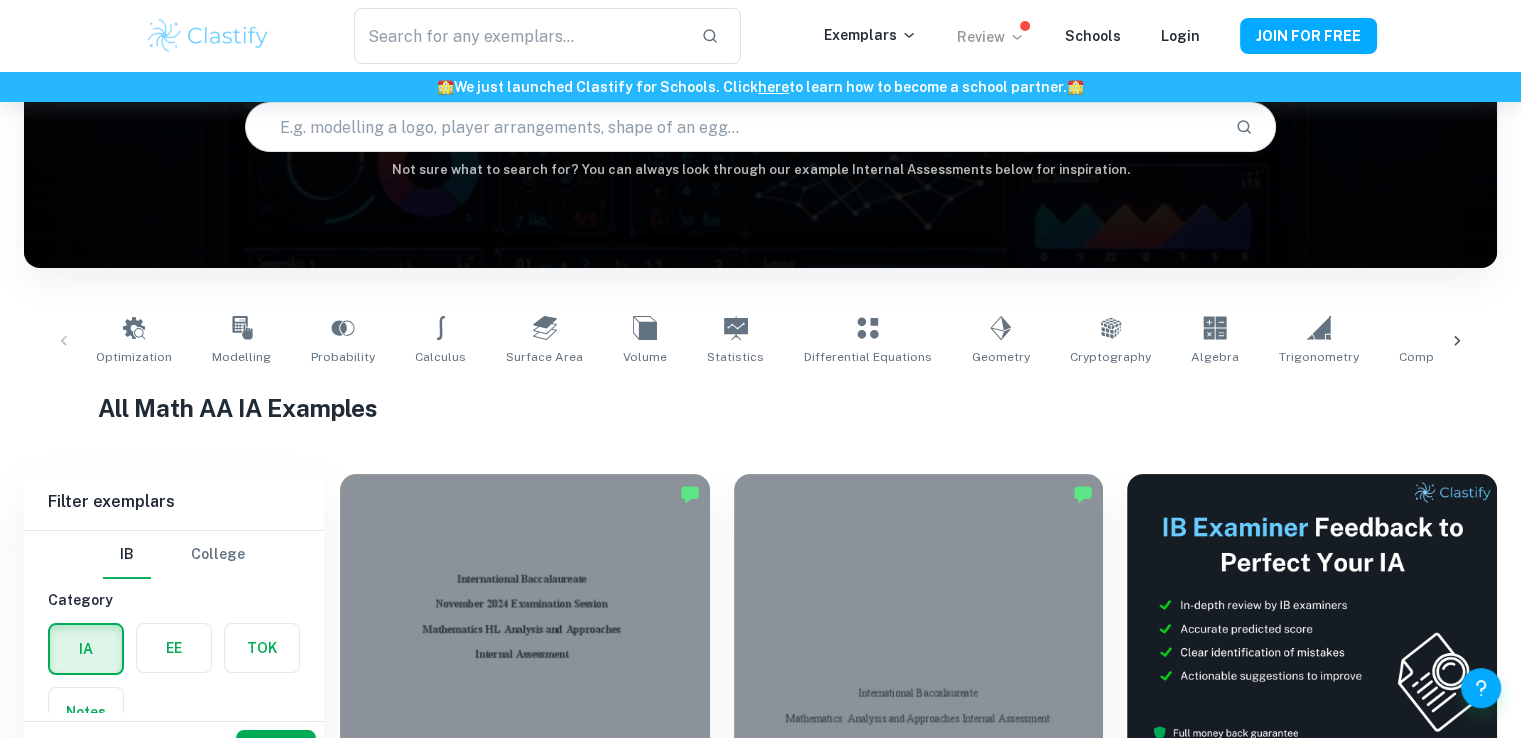 click 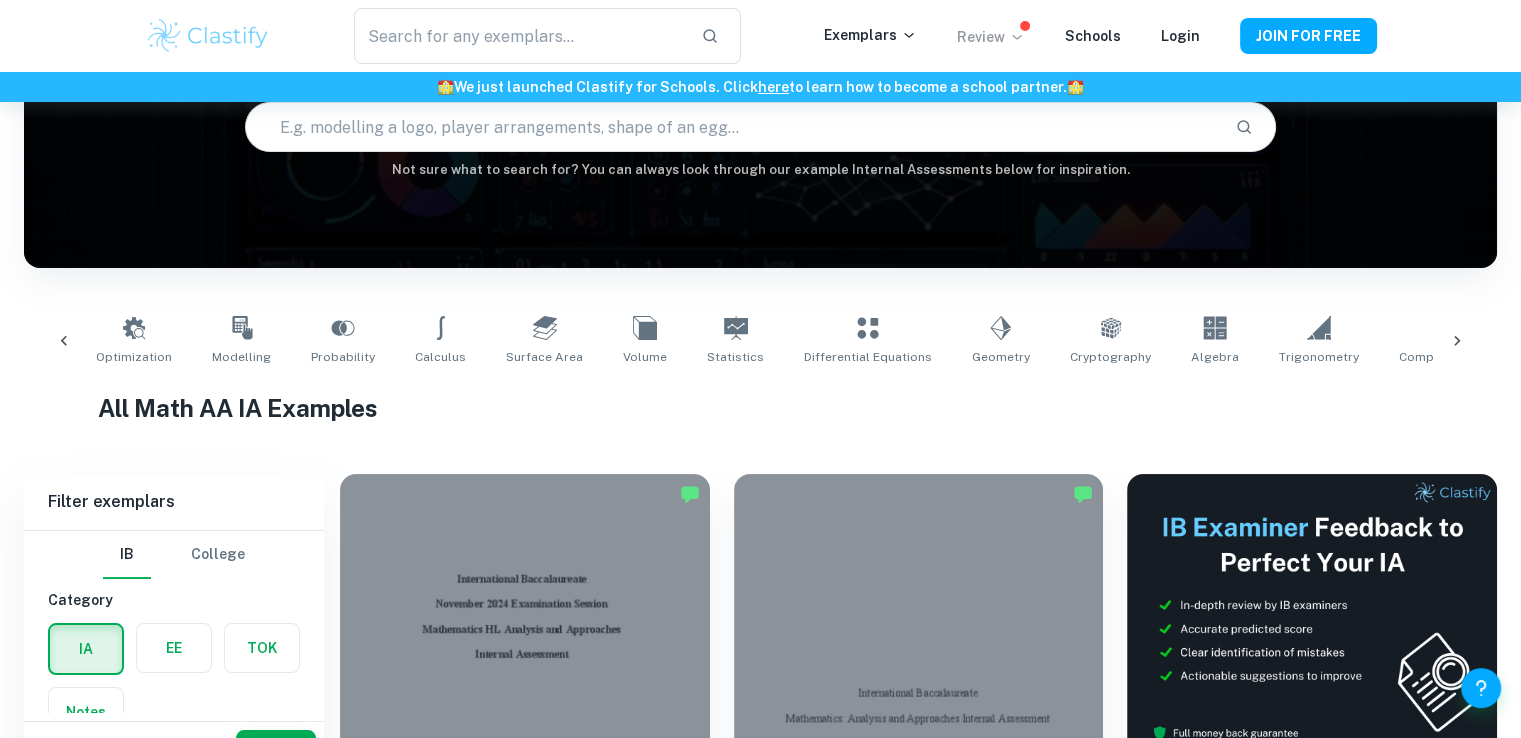 scroll, scrollTop: 0, scrollLeft: 328, axis: horizontal 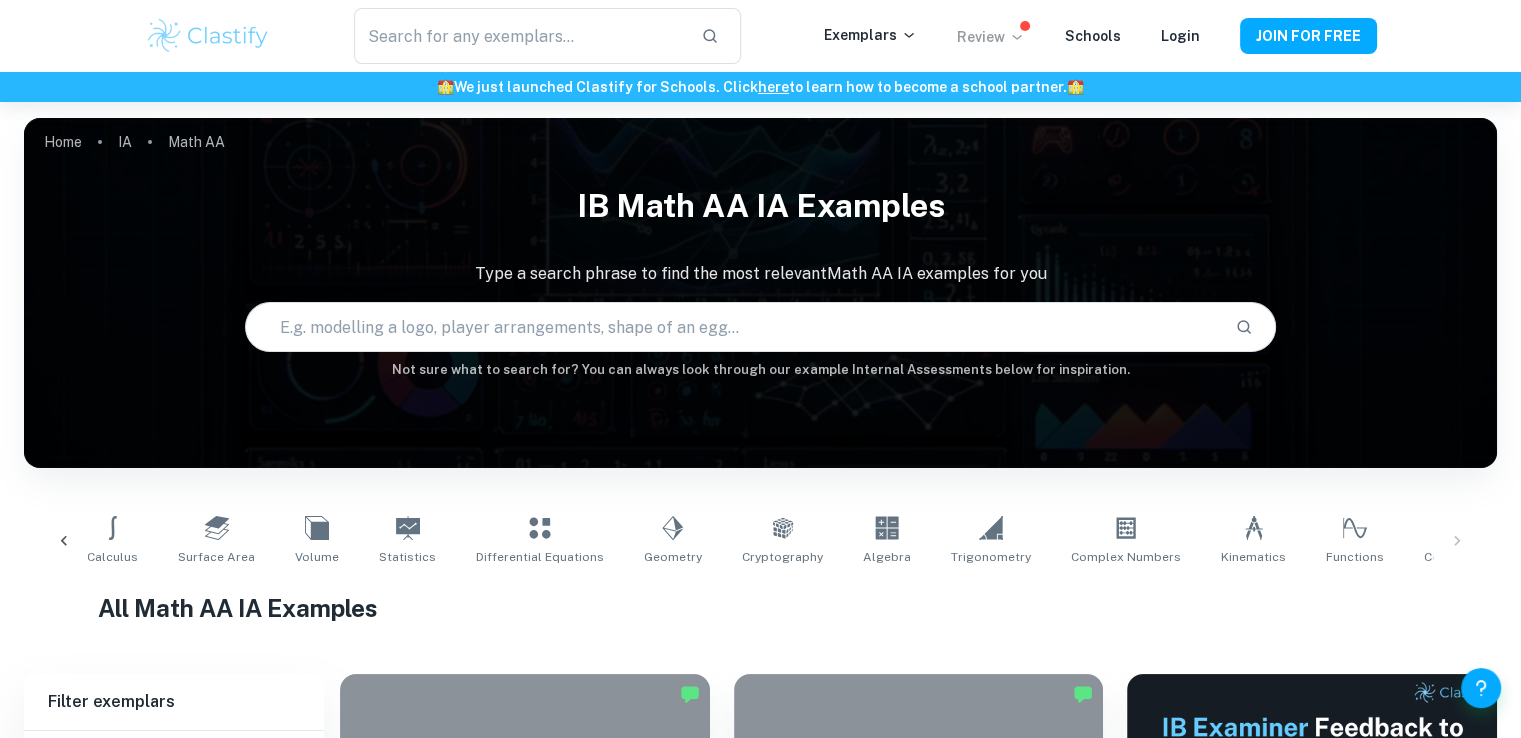 click on "Optimization Modelling Probability Calculus Surface Area Volume Statistics Differential Equations Geometry Cryptography Algebra Trigonometry Complex Numbers Kinematics Functions Correlation" at bounding box center (760, 541) 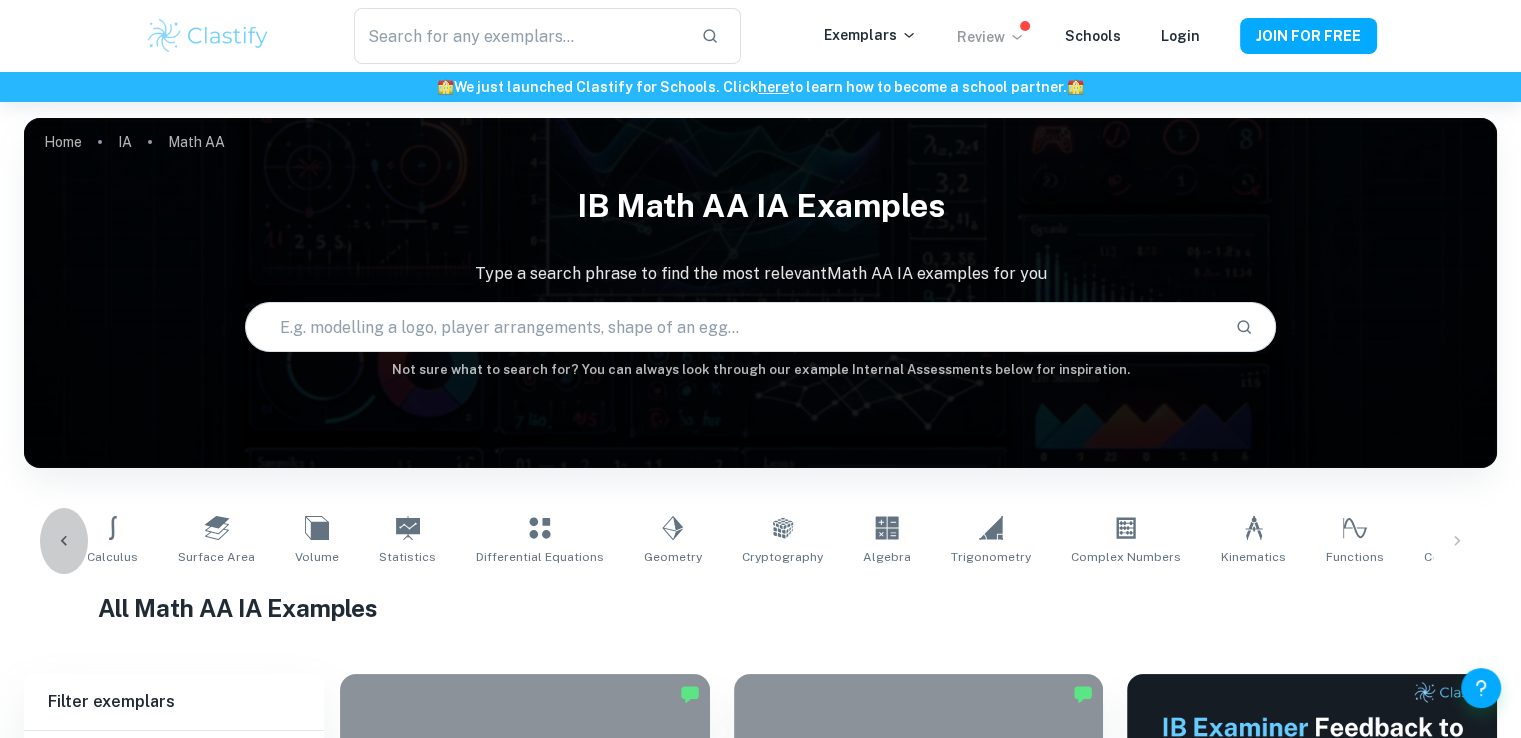 click 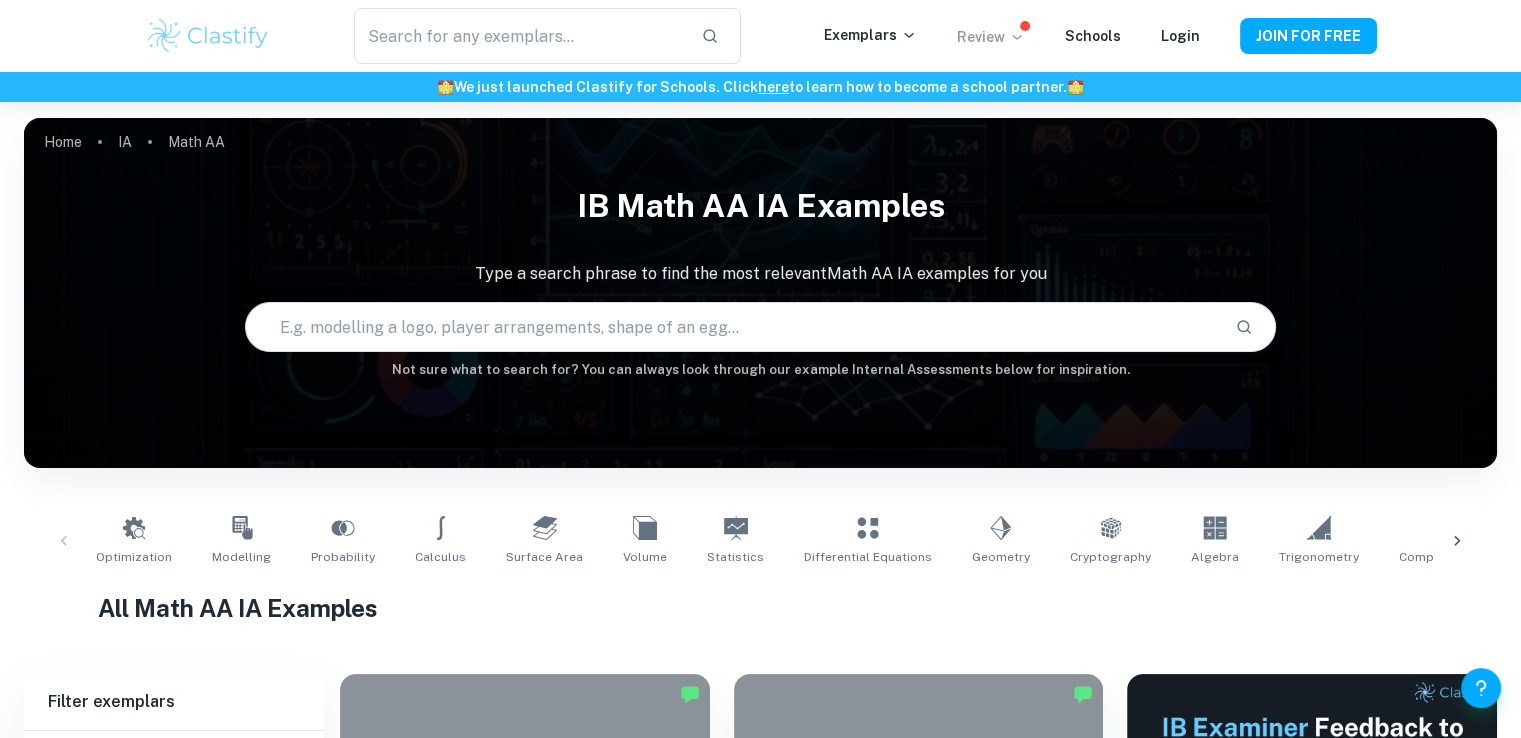click on "Optimization Modelling Probability Calculus Surface Area Volume Statistics Differential Equations Geometry Cryptography Algebra Trigonometry Complex Numbers Kinematics Functions Correlation" at bounding box center [760, 541] 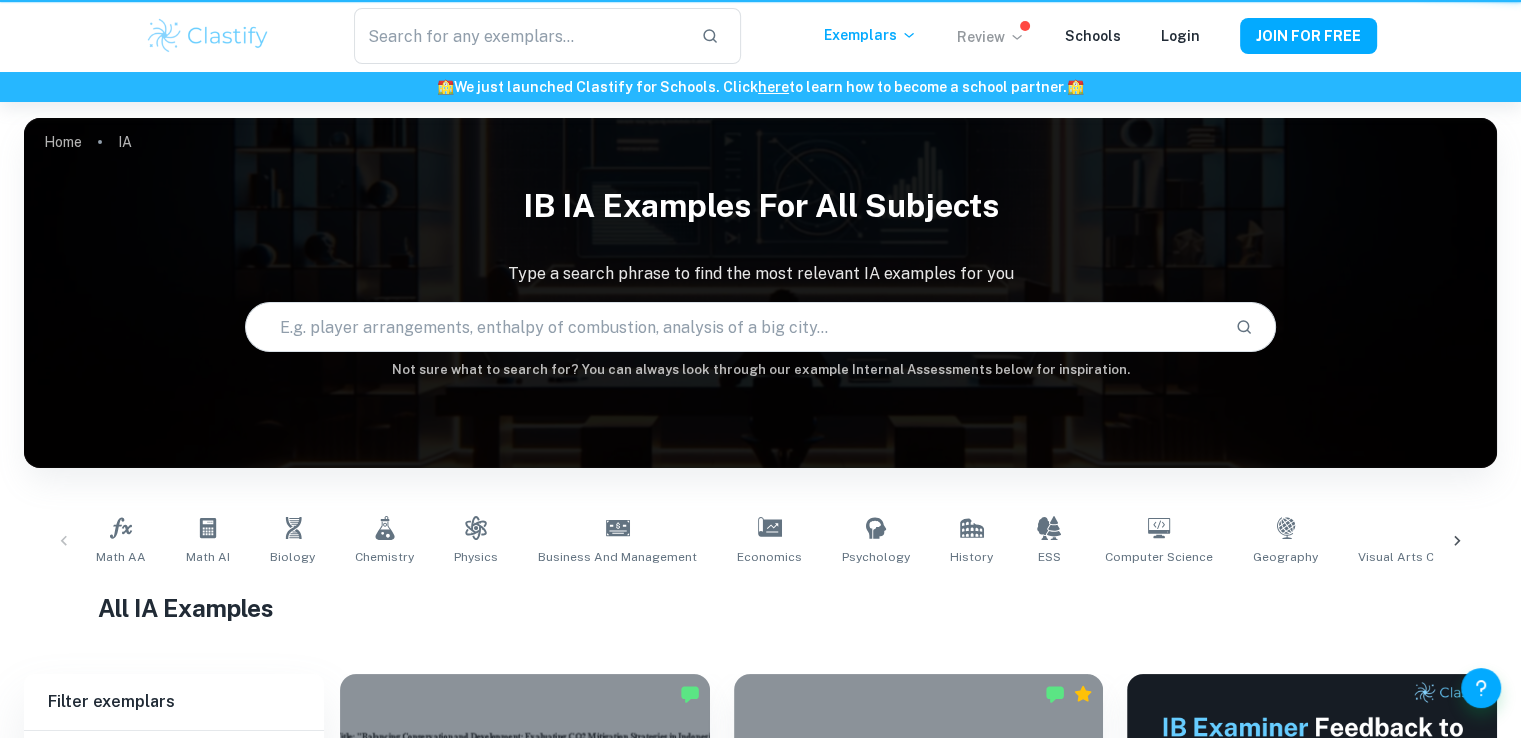scroll, scrollTop: 200, scrollLeft: 0, axis: vertical 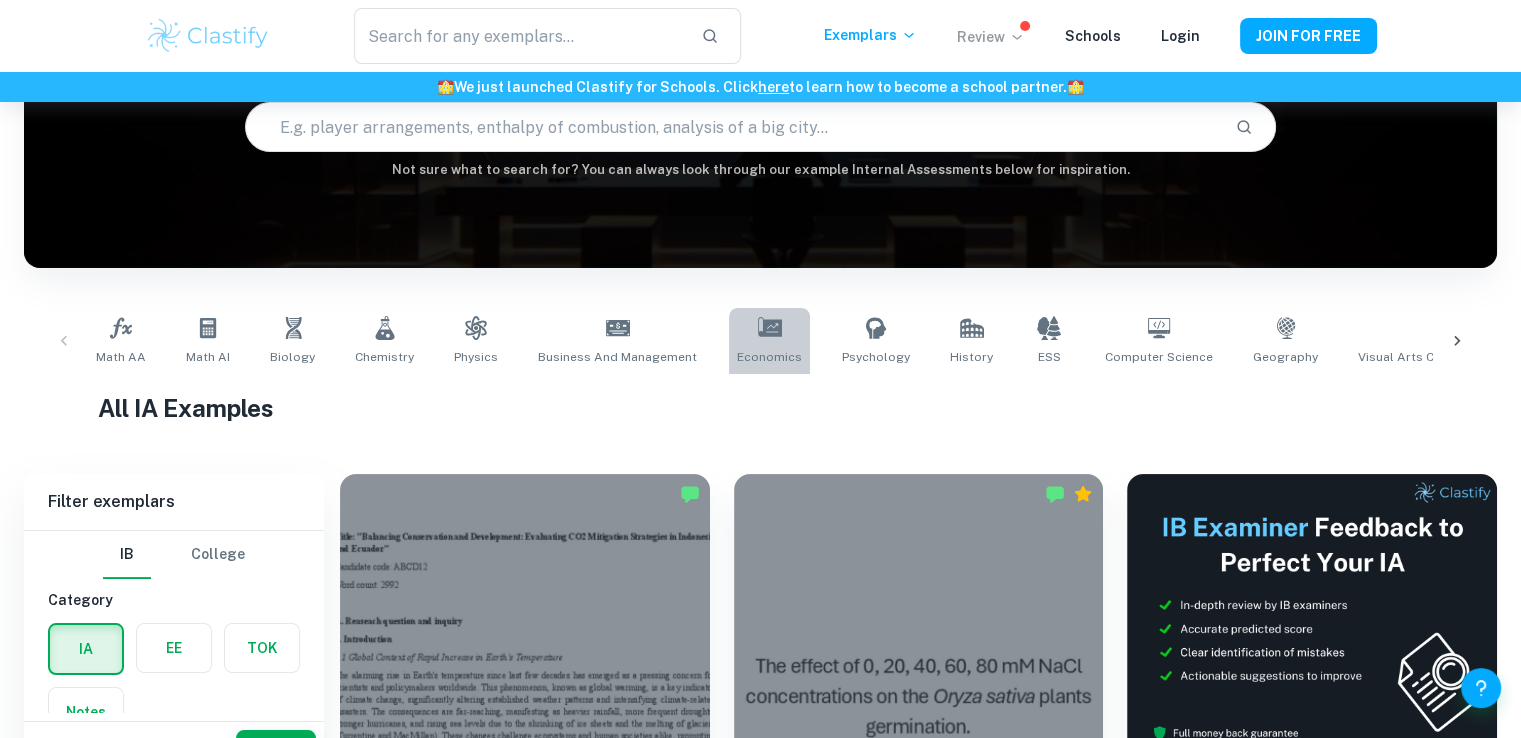 click 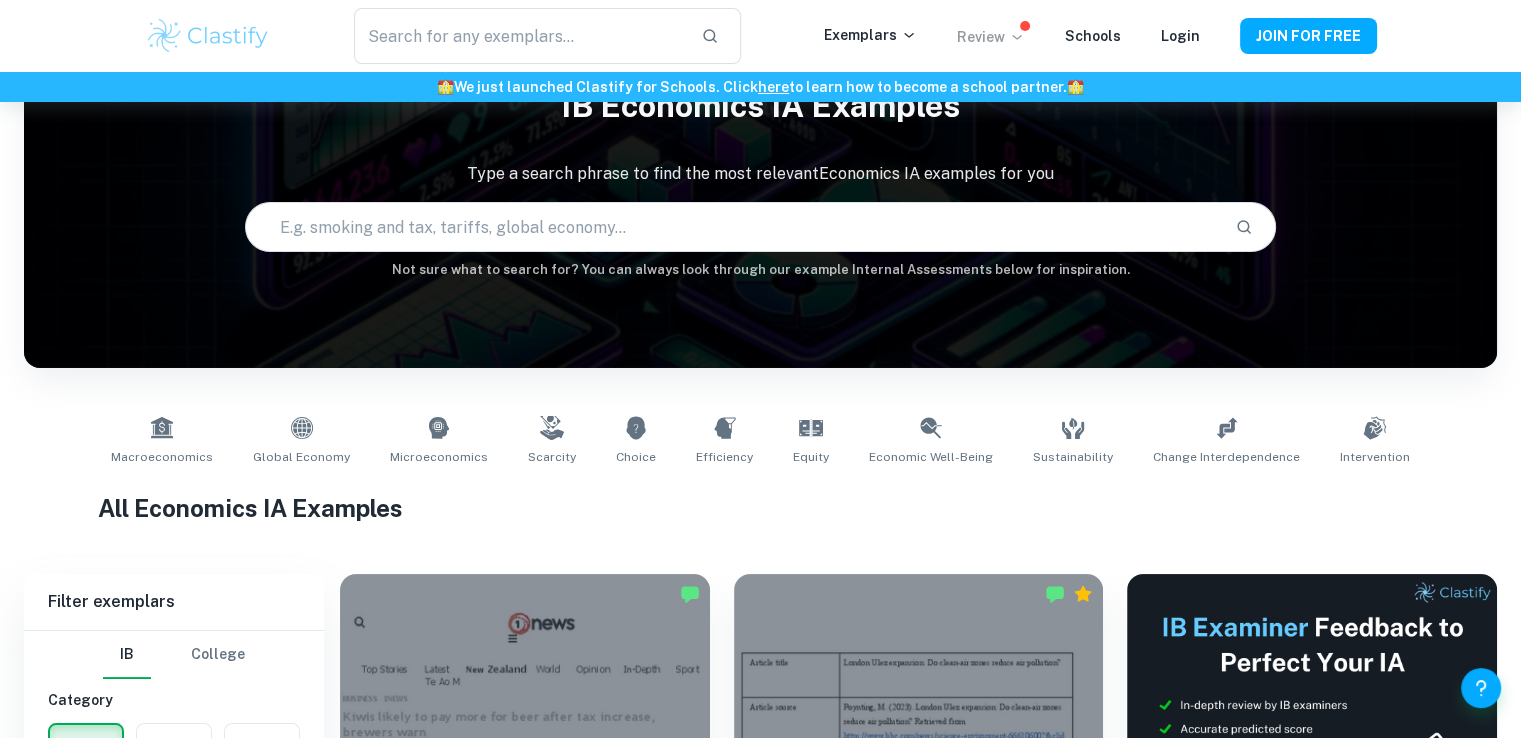 scroll, scrollTop: 0, scrollLeft: 0, axis: both 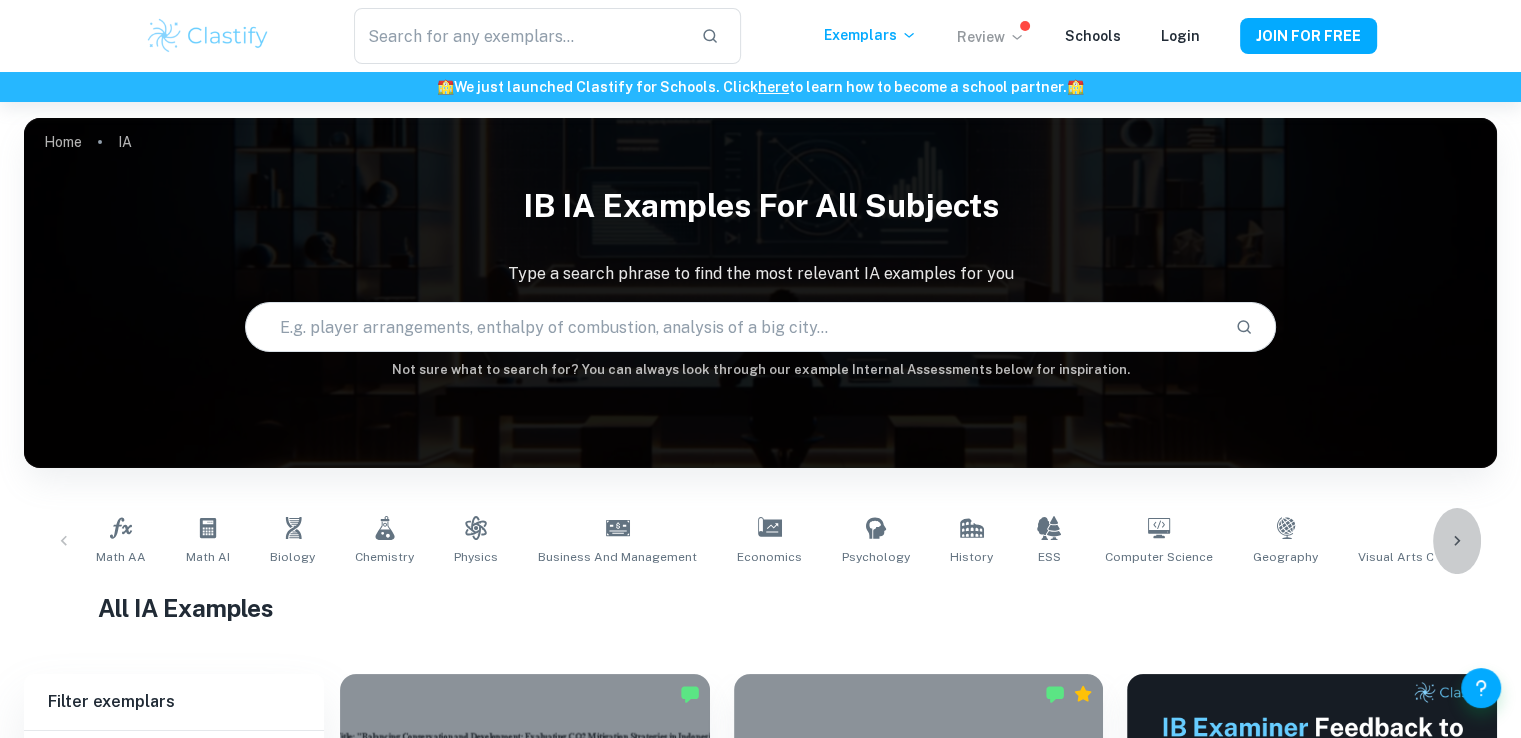 click 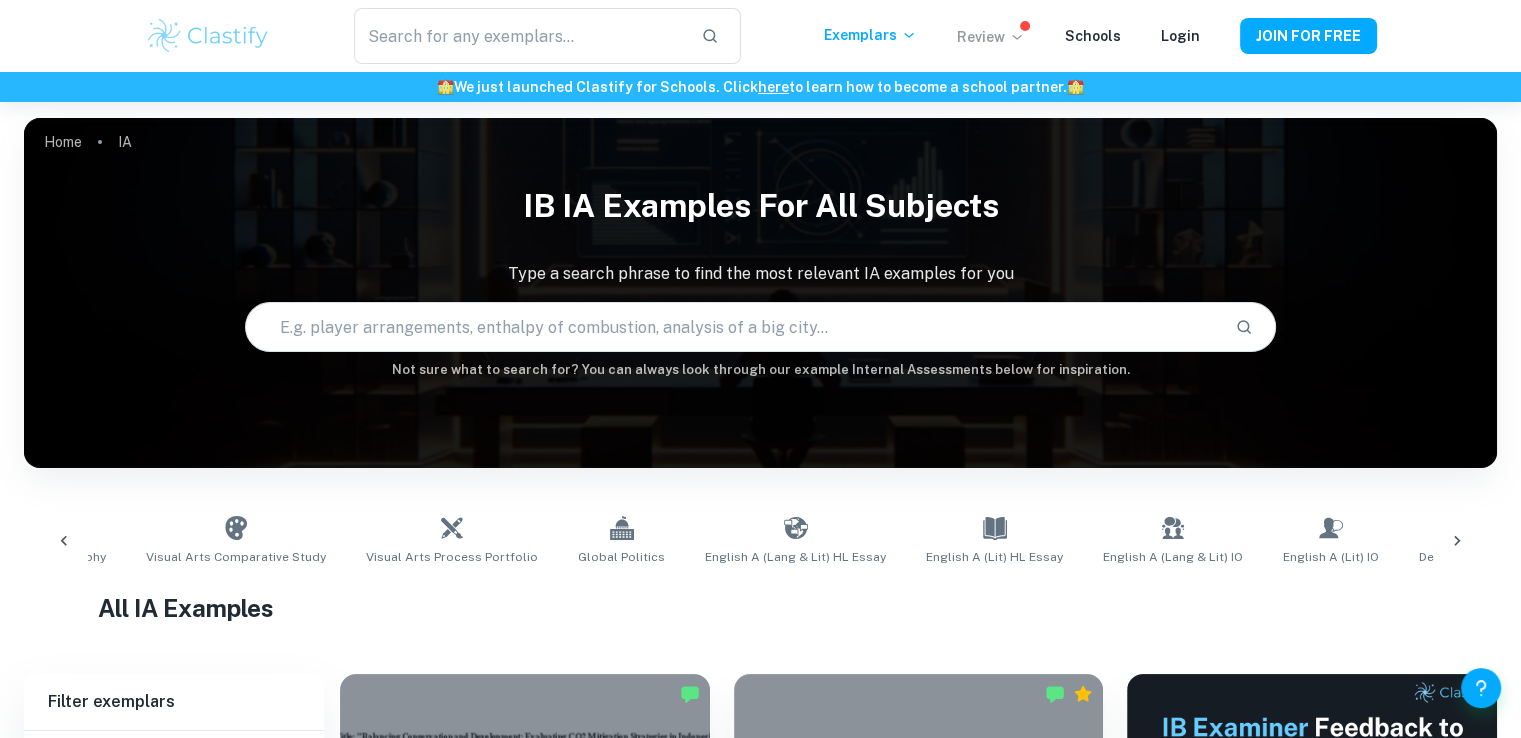 scroll, scrollTop: 0, scrollLeft: 1299, axis: horizontal 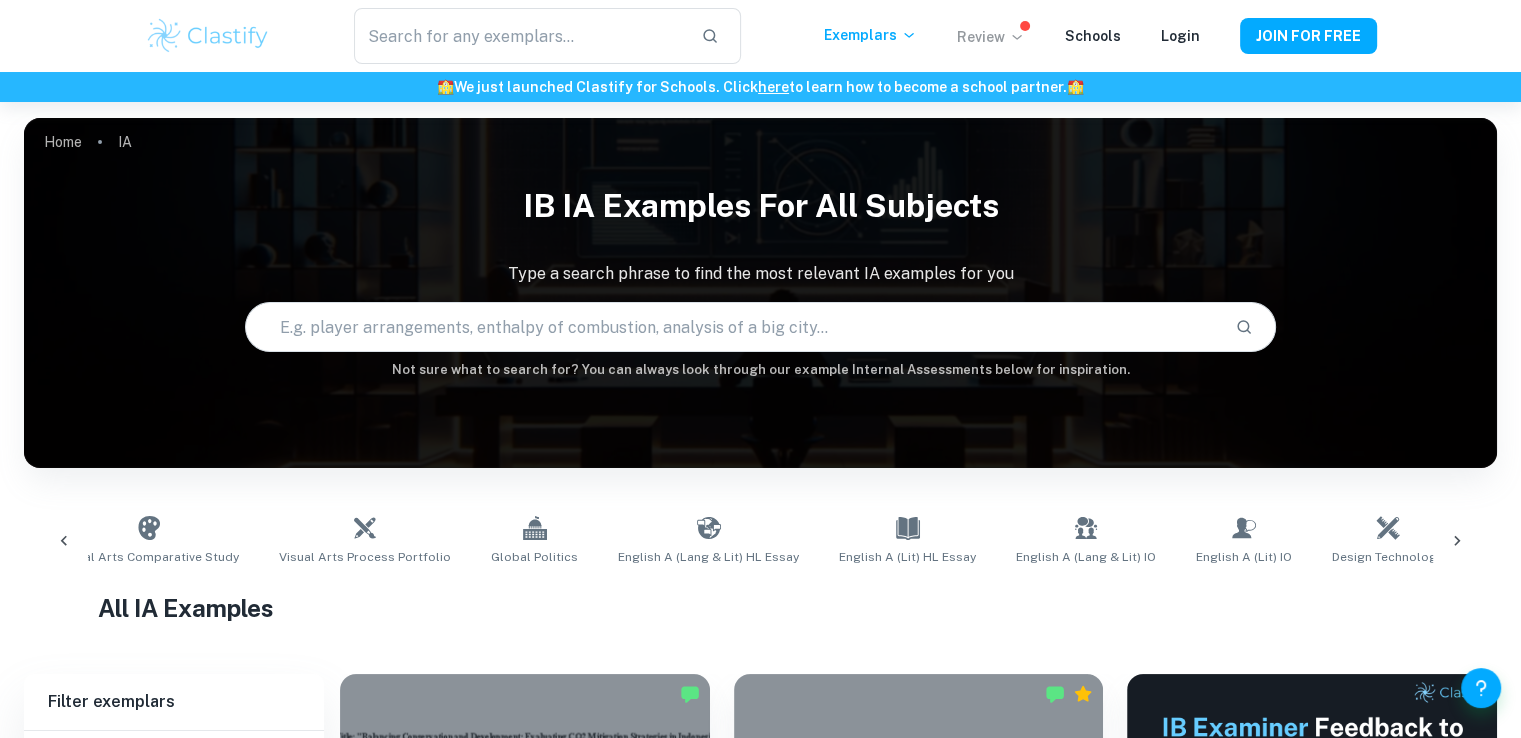 click 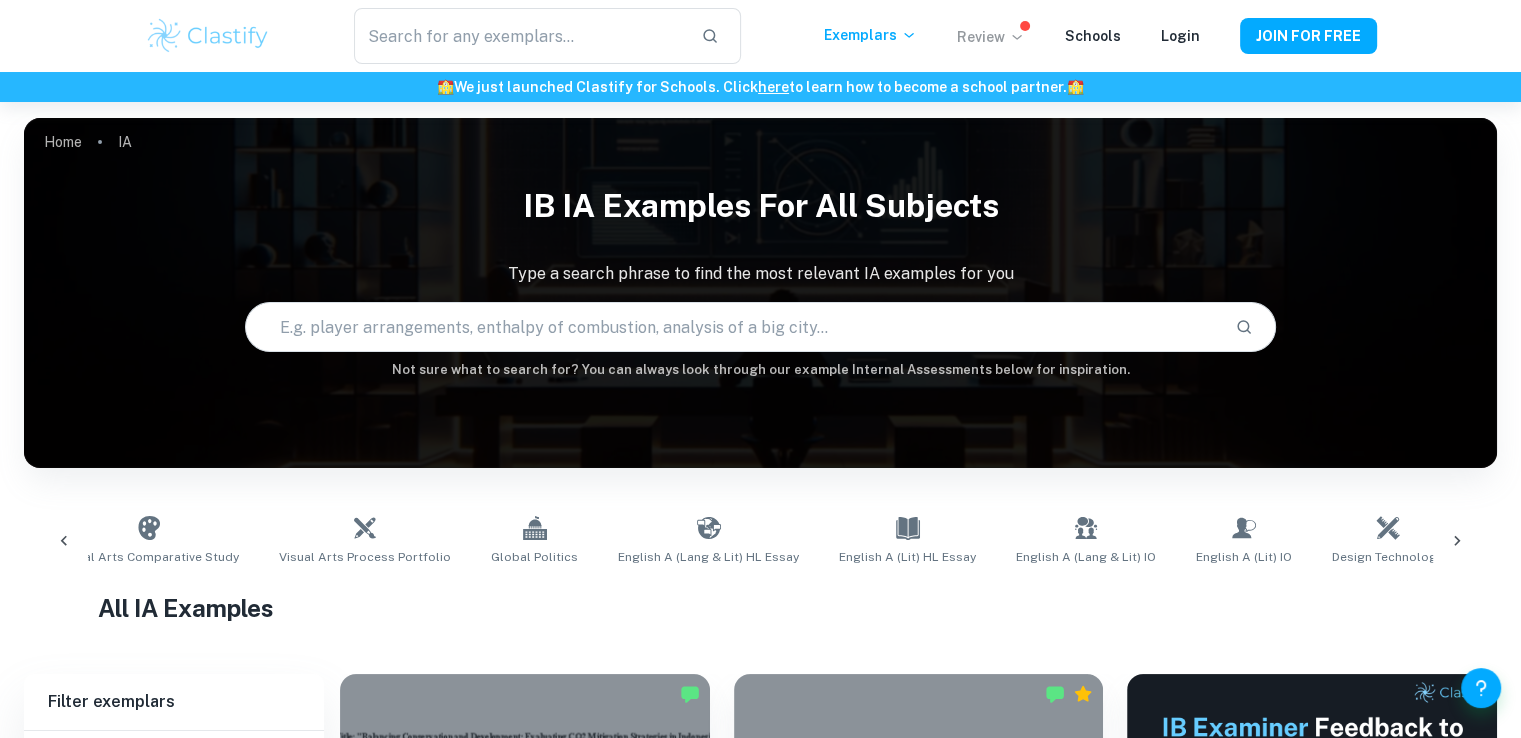 scroll, scrollTop: 0, scrollLeft: 1349, axis: horizontal 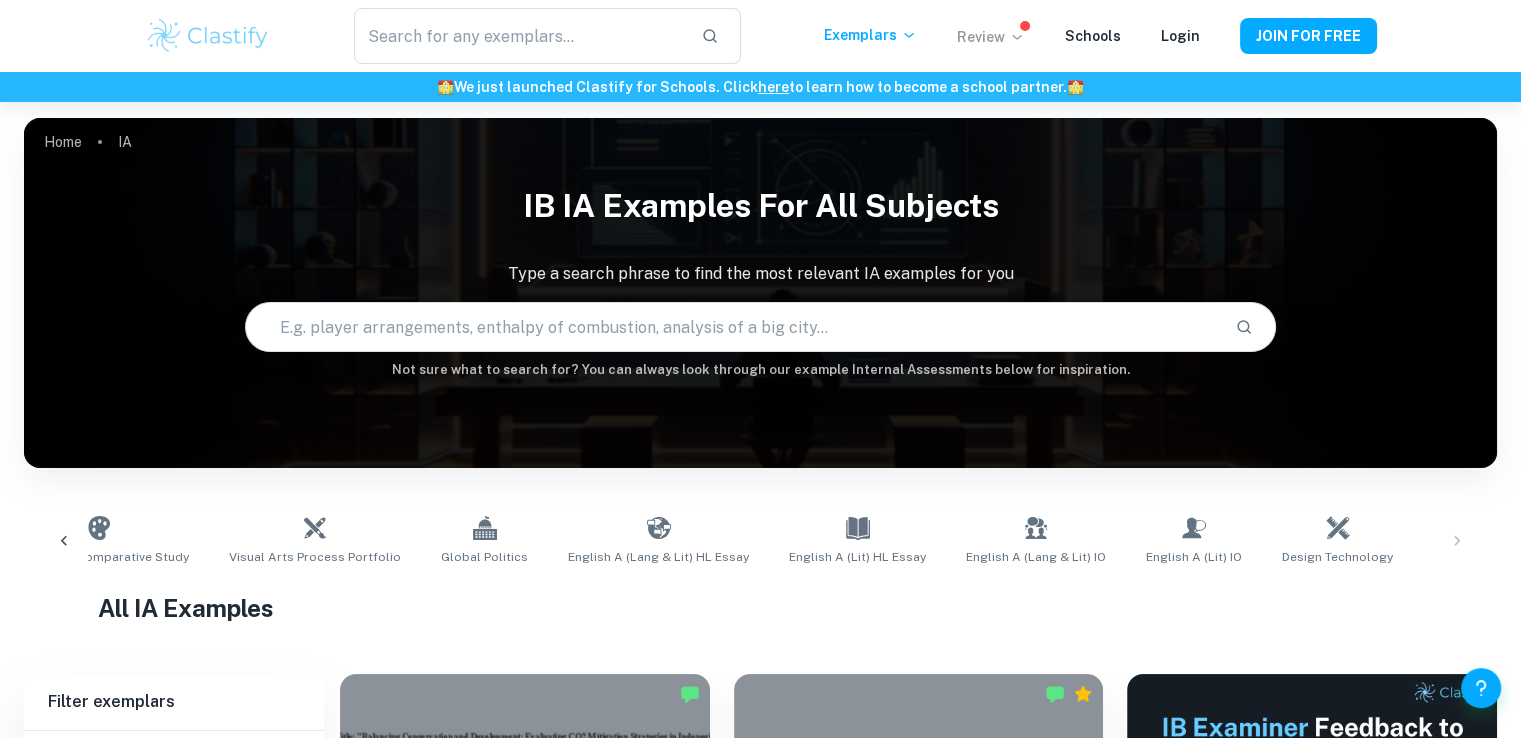 click 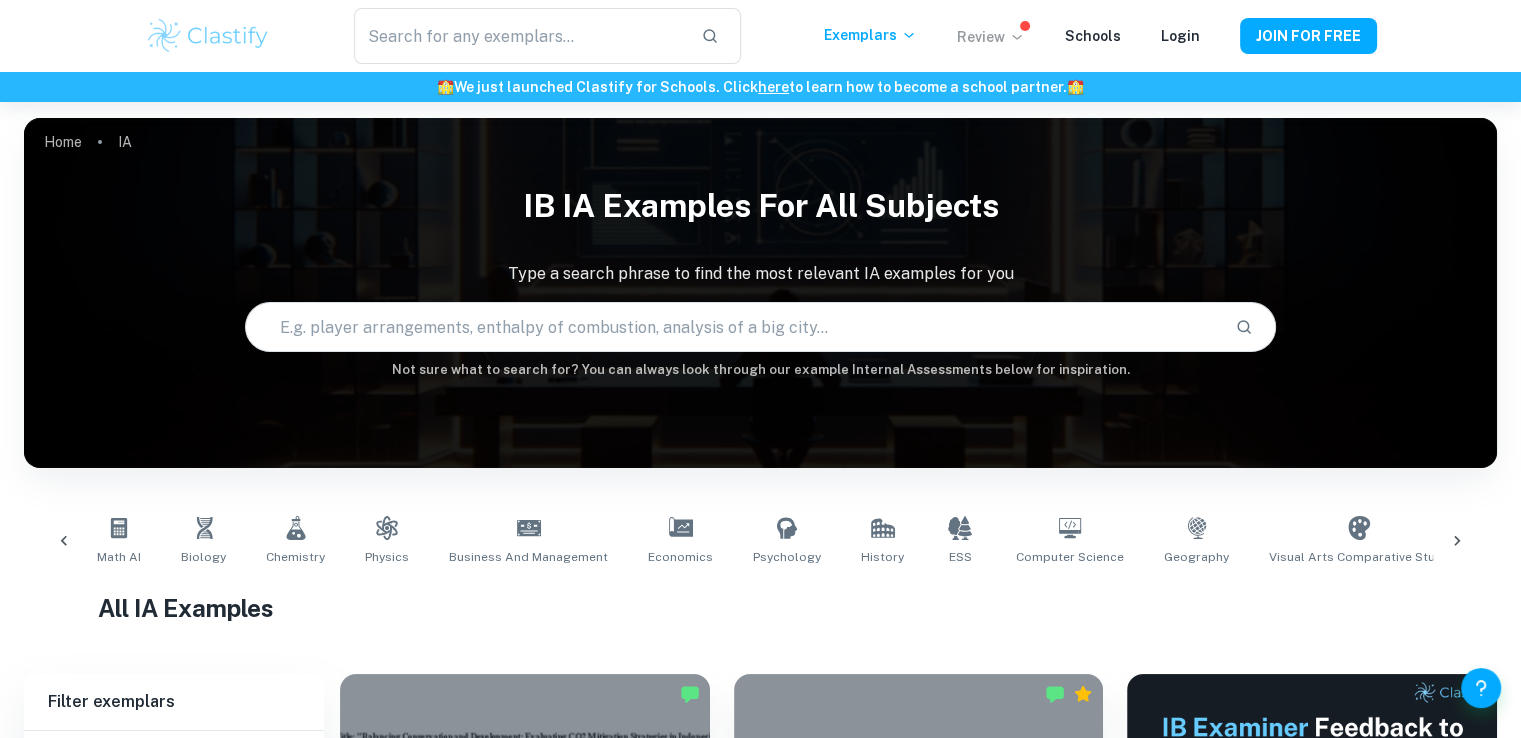 scroll, scrollTop: 0, scrollLeft: 50, axis: horizontal 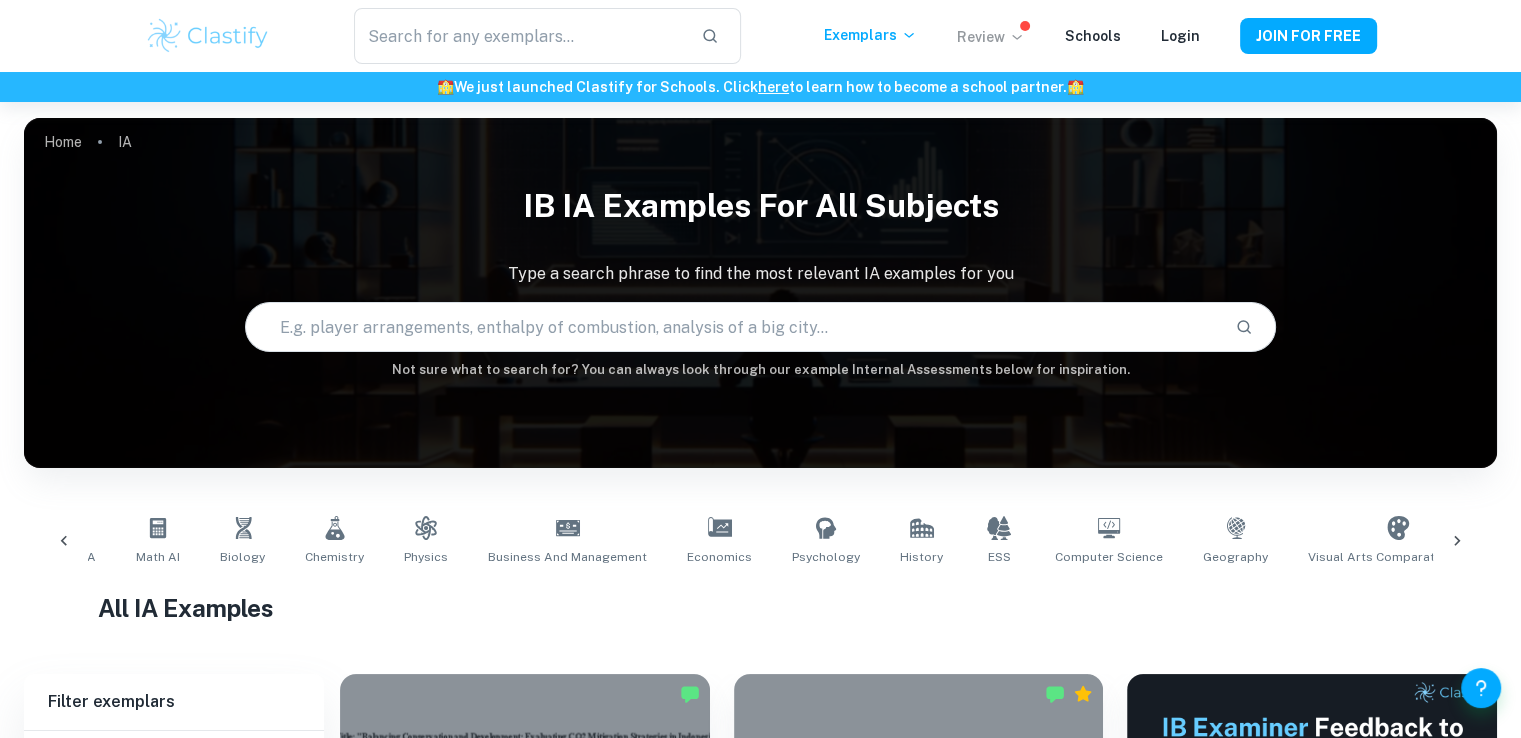 click 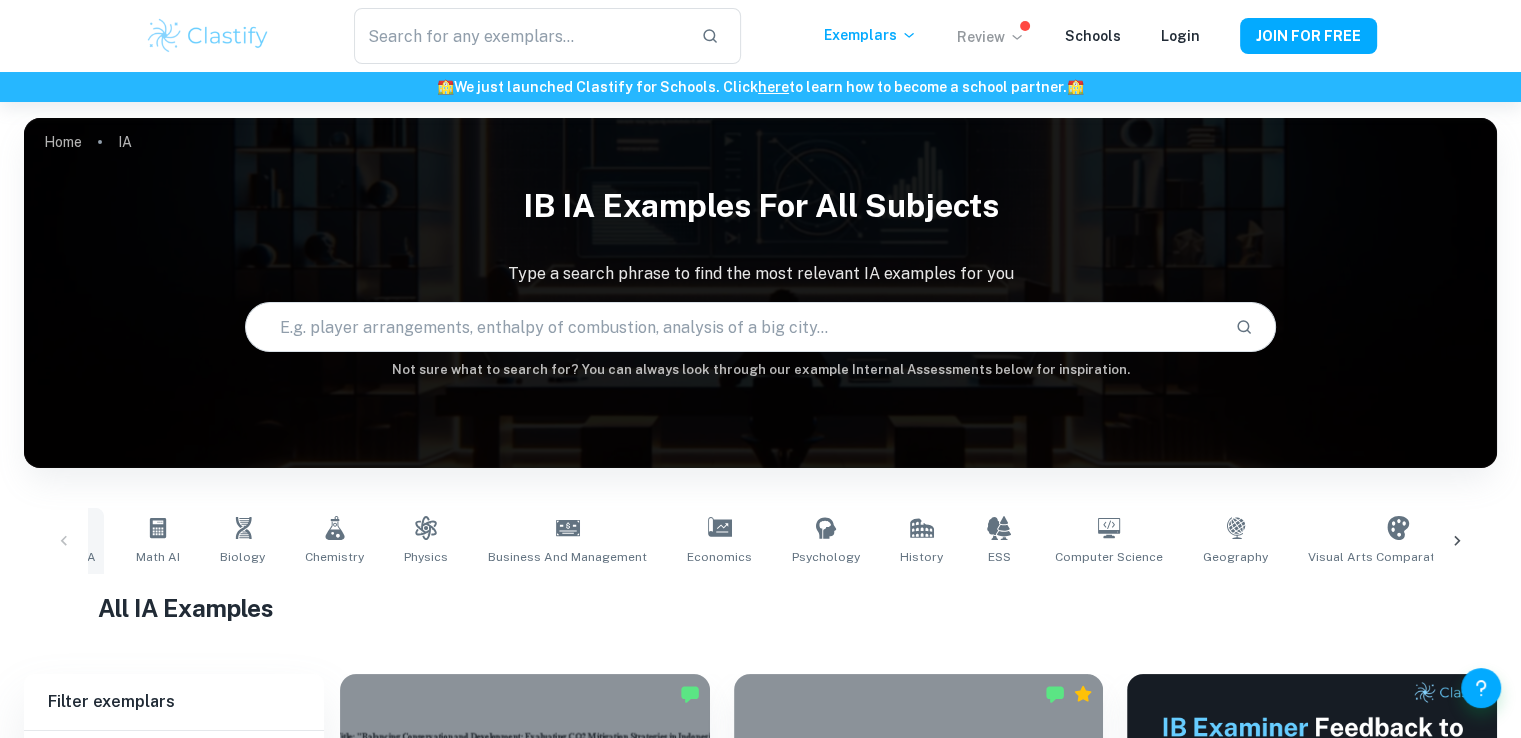 scroll, scrollTop: 0, scrollLeft: 0, axis: both 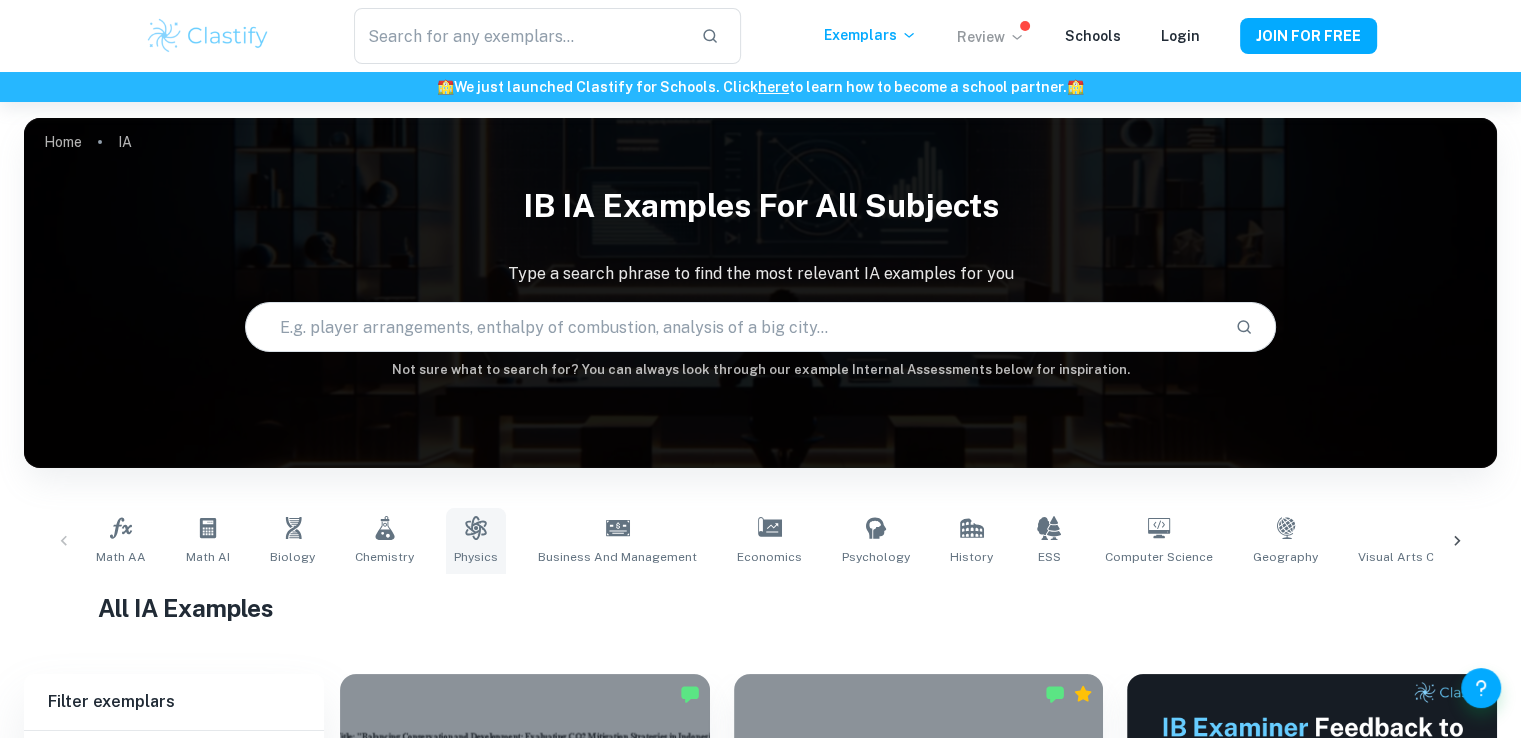 click on "Physics" at bounding box center (476, 541) 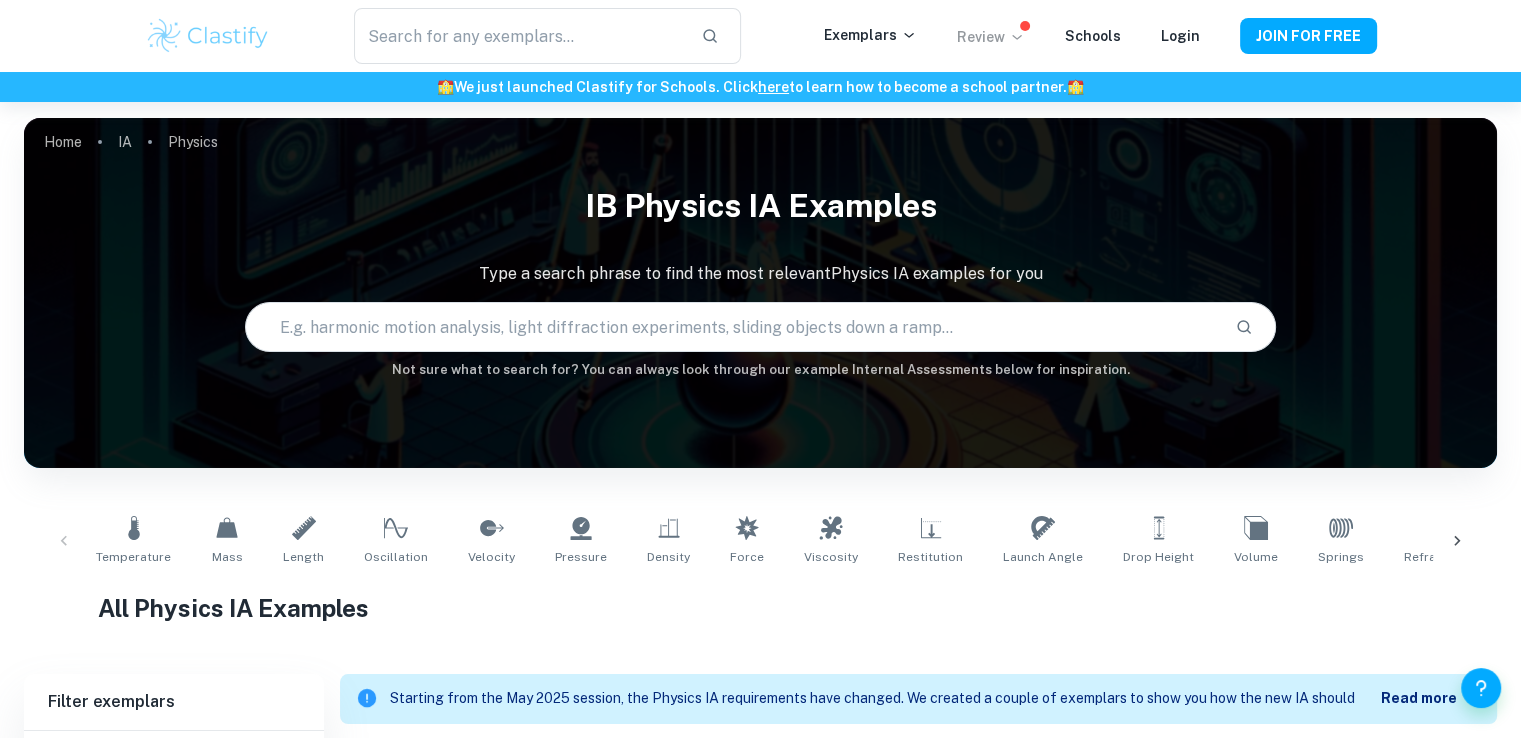 click at bounding box center (1457, 541) 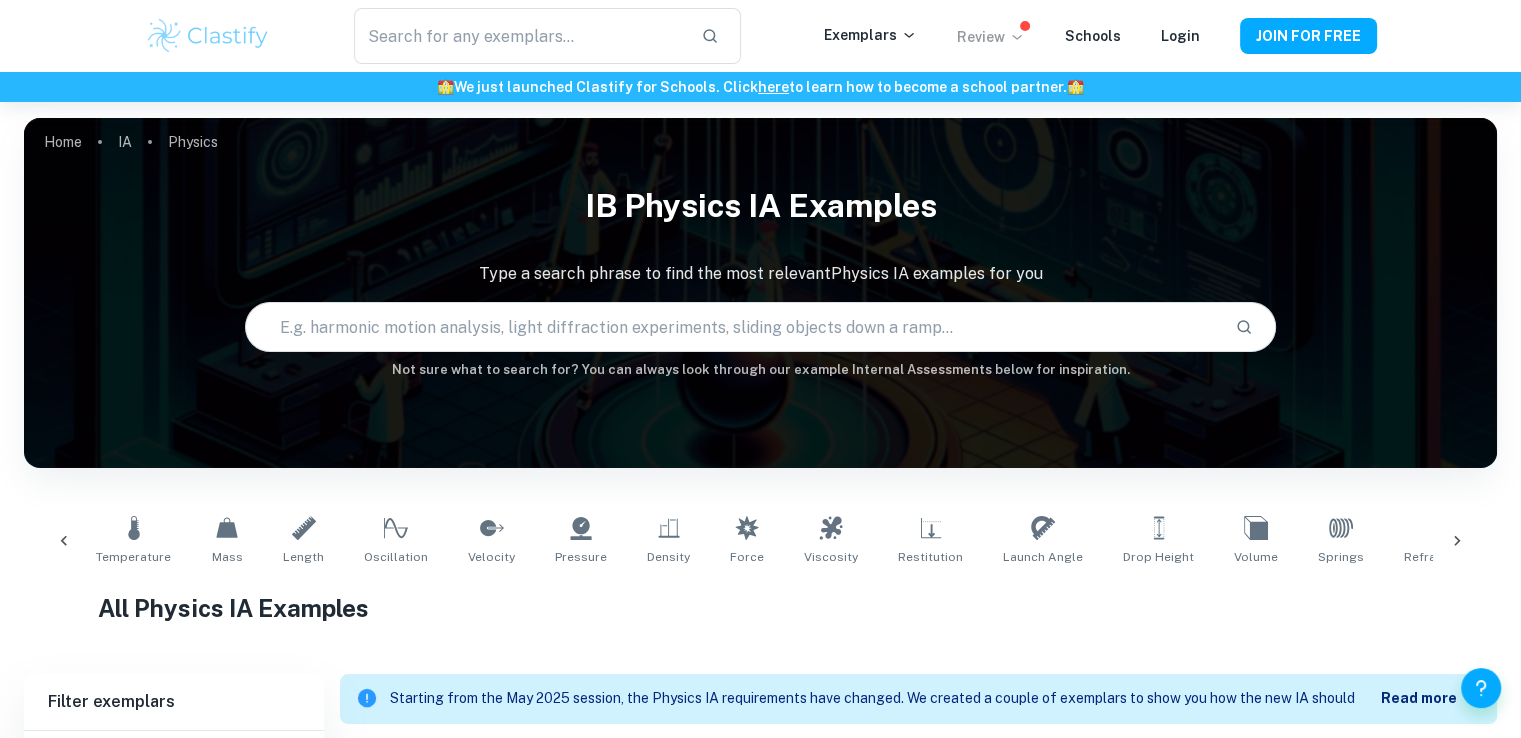 scroll, scrollTop: 0, scrollLeft: 536, axis: horizontal 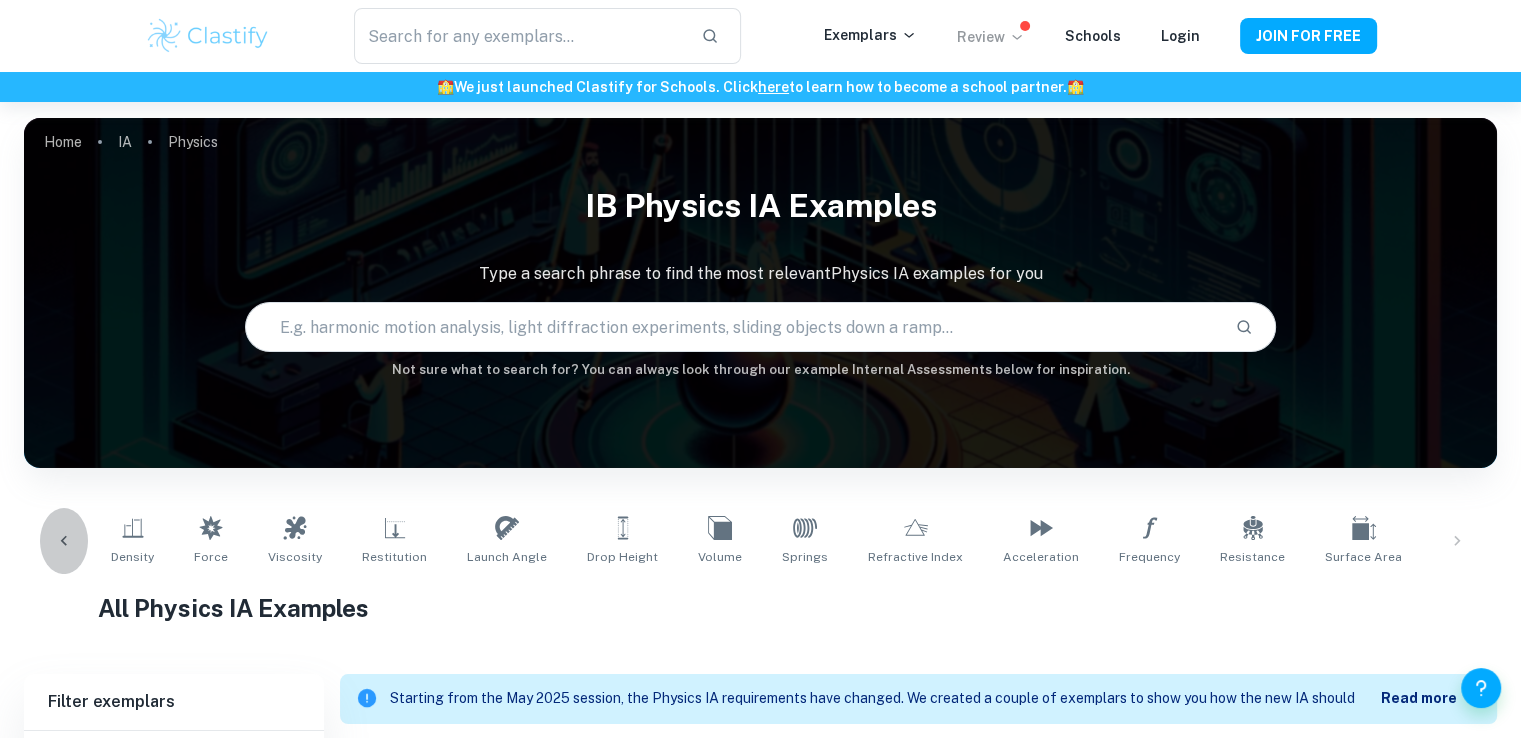click 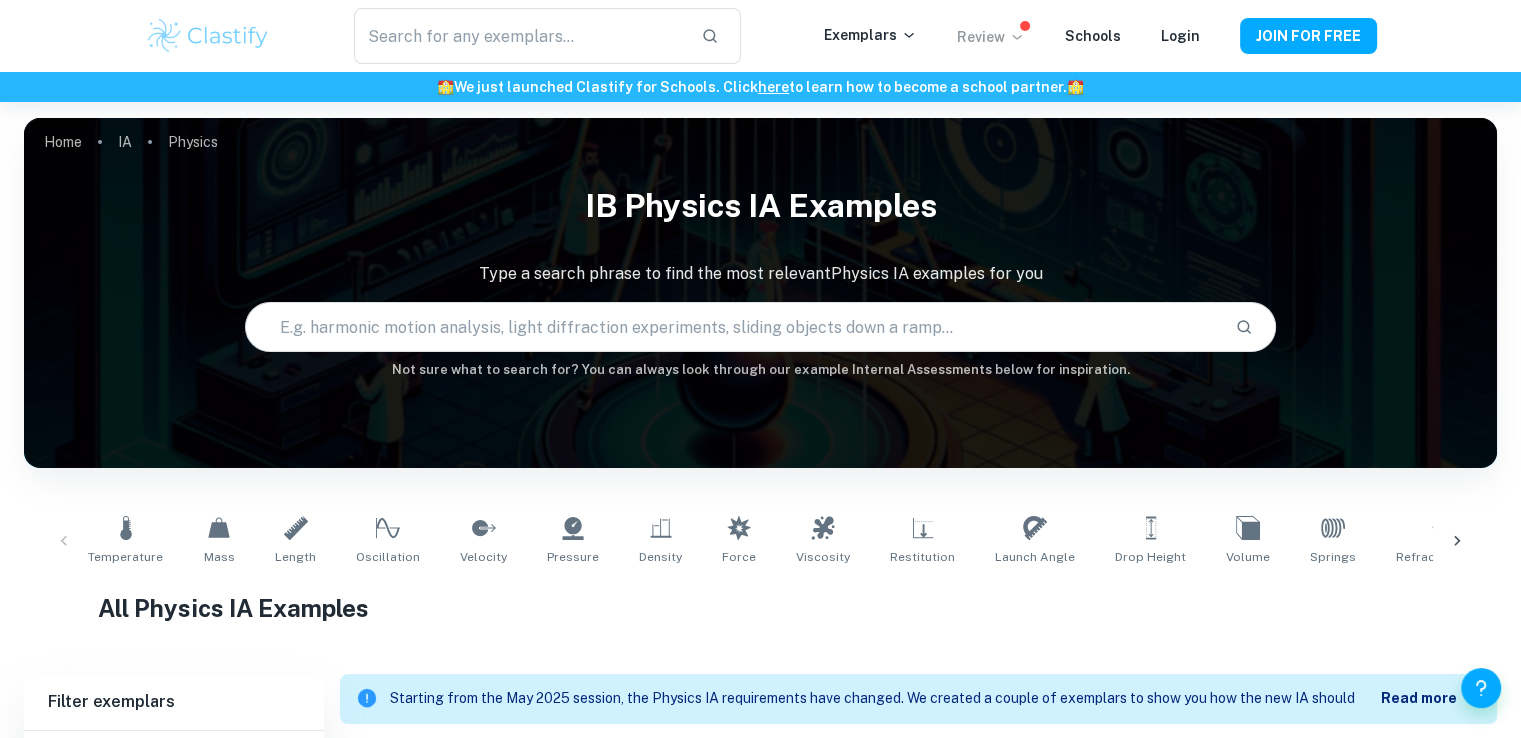 scroll, scrollTop: 0, scrollLeft: 0, axis: both 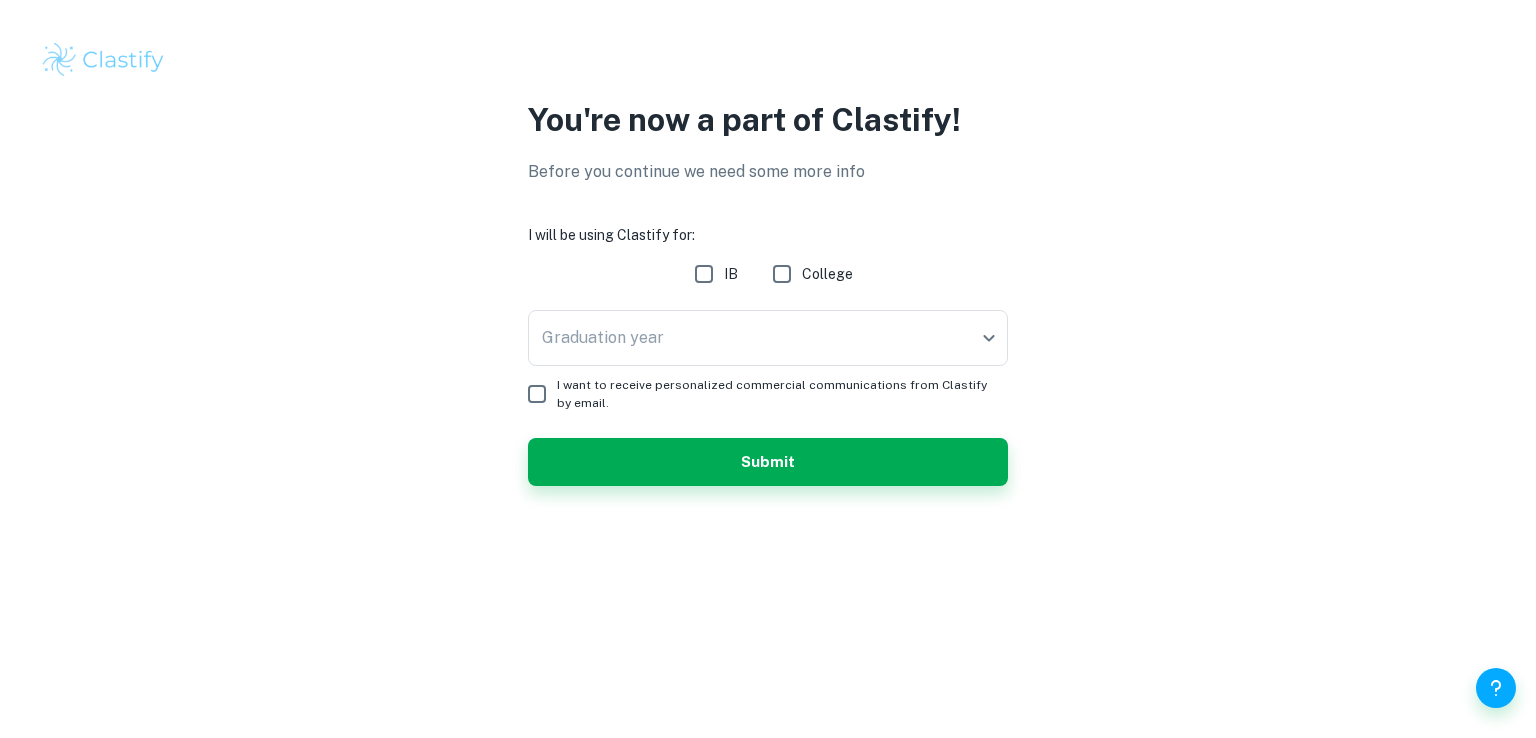 click on "IB" at bounding box center [704, 274] 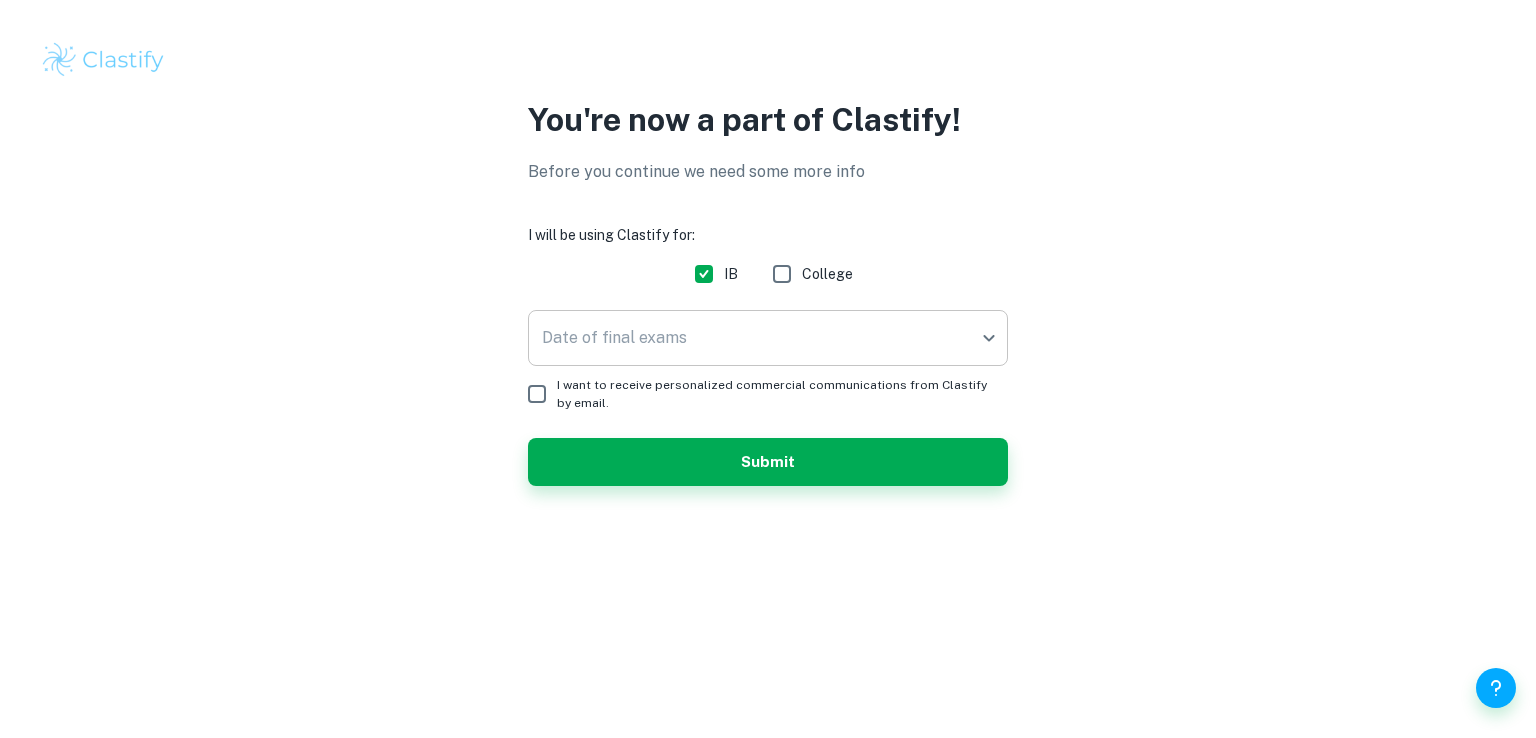 click on "We value your privacy We use cookies to enhance your browsing experience, serve personalised ads or content, and analyse our traffic. By clicking "Accept All", you consent to our use of cookies.   Cookie Policy Customise   Reject All   Accept All   Customise Consent Preferences   We use cookies to help you navigate efficiently and perform certain functions. You will find detailed information about all cookies under each consent category below. The cookies that are categorised as "Necessary" are stored on your browser as they are essential for enabling the basic functionalities of the site. ...  Show more For more information on how Google's third-party cookies operate and handle your data, see:   Google Privacy Policy Necessary Always Active Necessary cookies are required to enable the basic features of this site, such as providing secure log-in or adjusting your consent preferences. These cookies do not store any personally identifiable data. Functional Analytics Performance Advertisement Uncategorised" at bounding box center (768, 369) 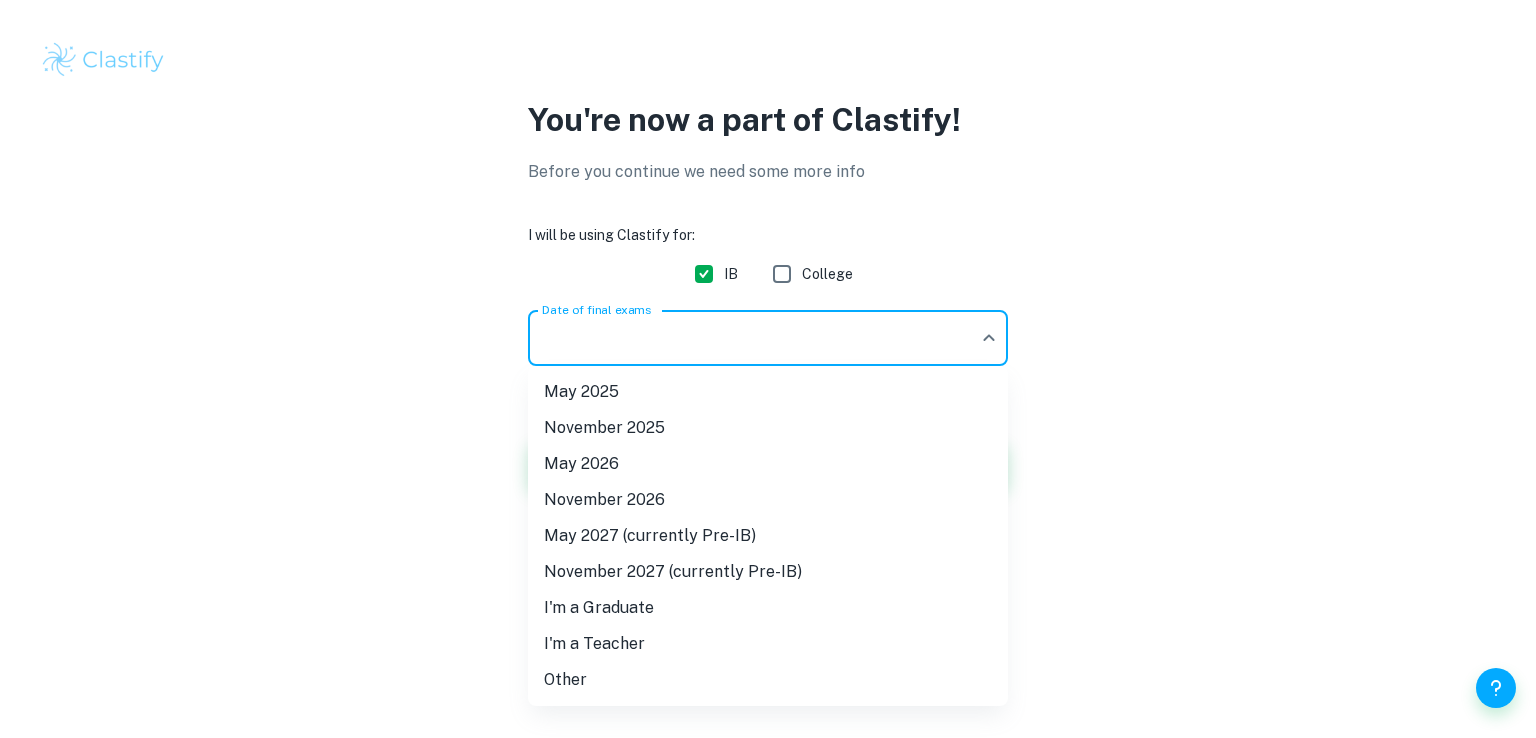 click at bounding box center (768, 369) 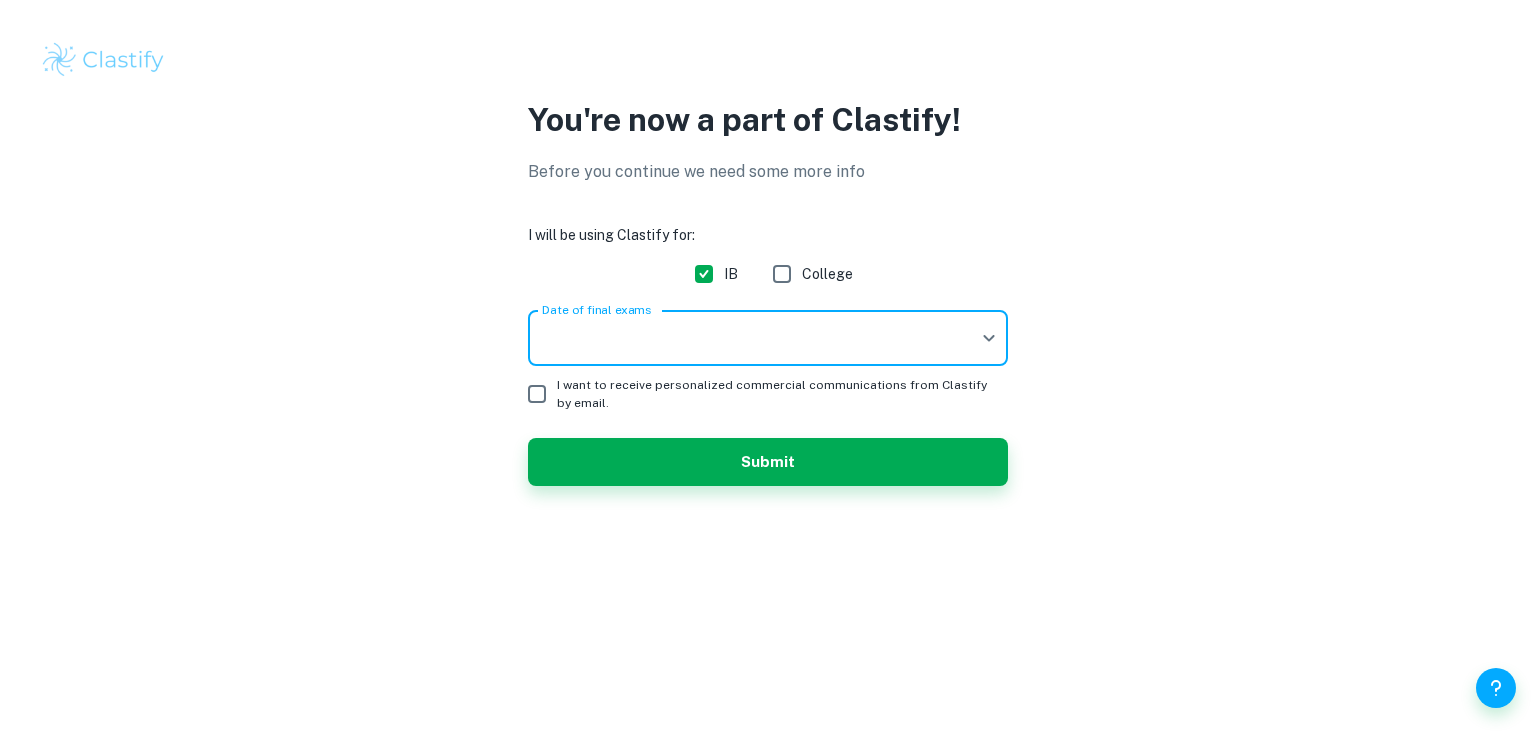 click on "I will be using Clastify for: IB College Date of final exams ​ Date of final exams I want to receive personalized commercial communications from Clastify by email. Submit" at bounding box center [768, 355] 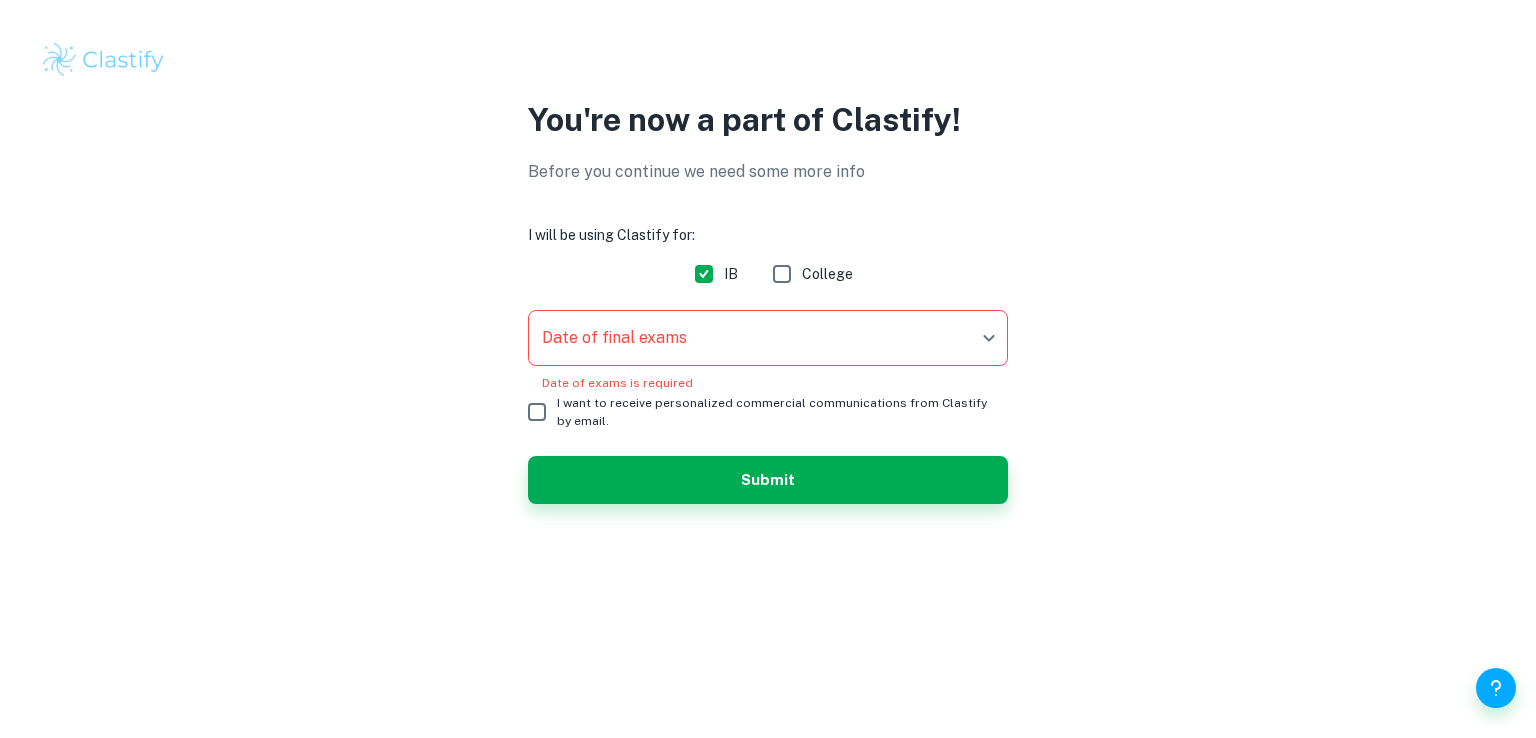 click on "We value your privacy We use cookies to enhance your browsing experience, serve personalised ads or content, and analyse our traffic. By clicking "Accept All", you consent to our use of cookies.   Cookie Policy Customise   Reject All   Accept All   Customise Consent Preferences   We use cookies to help you navigate efficiently and perform certain functions. You will find detailed information about all cookies under each consent category below. The cookies that are categorised as "Necessary" are stored on your browser as they are essential for enabling the basic functionalities of the site. ...  Show more For more information on how Google's third-party cookies operate and handle your data, see:   Google Privacy Policy Necessary Always Active Necessary cookies are required to enable the basic features of this site, such as providing secure log-in or adjusting your consent preferences. These cookies do not store any personally identifiable data. Functional Analytics Performance Advertisement Uncategorised" at bounding box center (768, 369) 